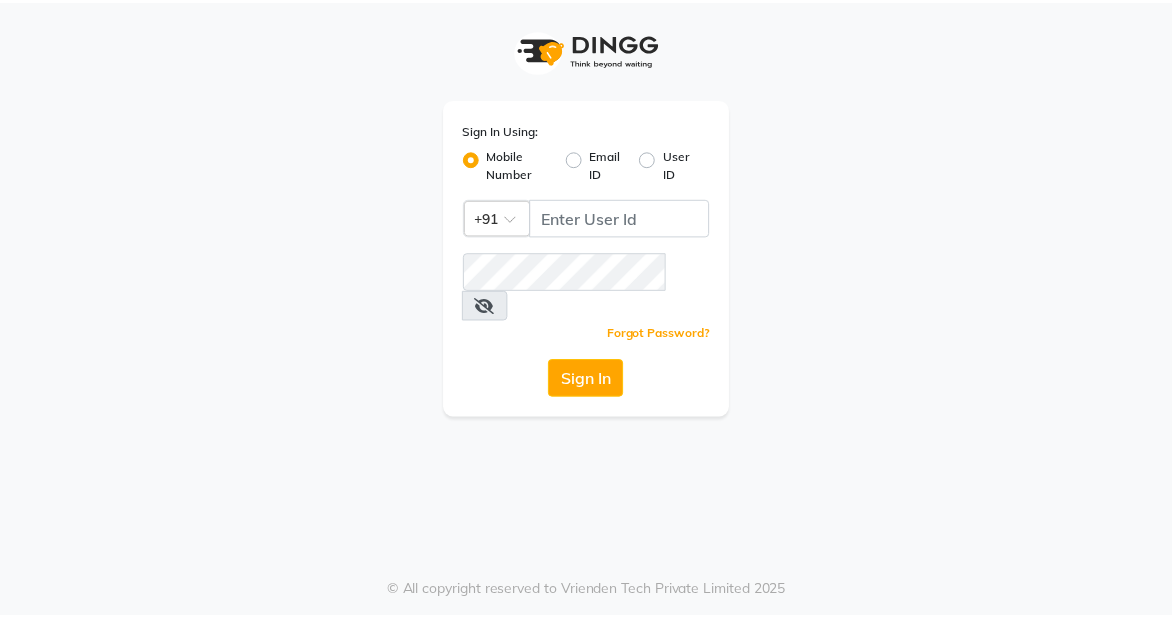 scroll, scrollTop: 0, scrollLeft: 0, axis: both 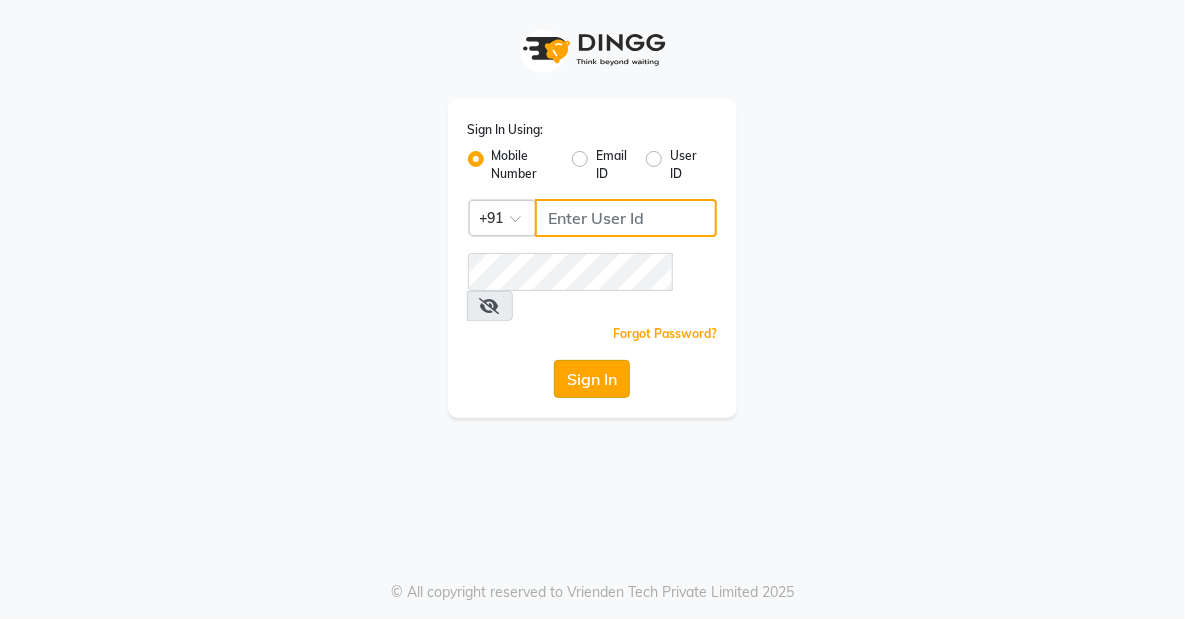type on "8905996535" 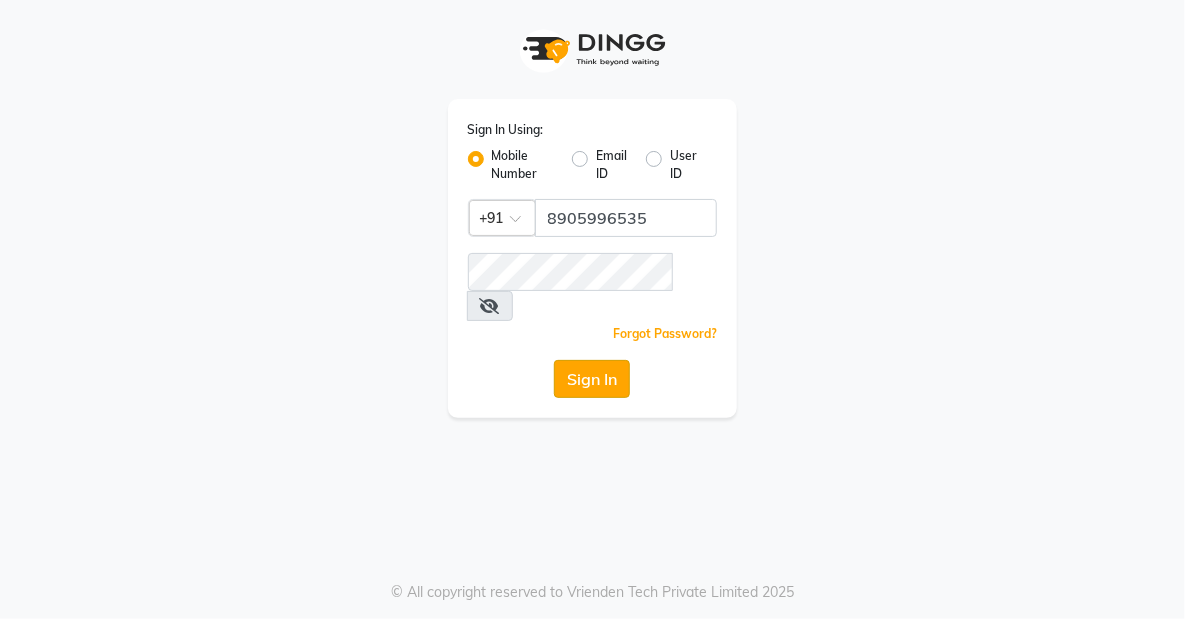 click on "Sign In" 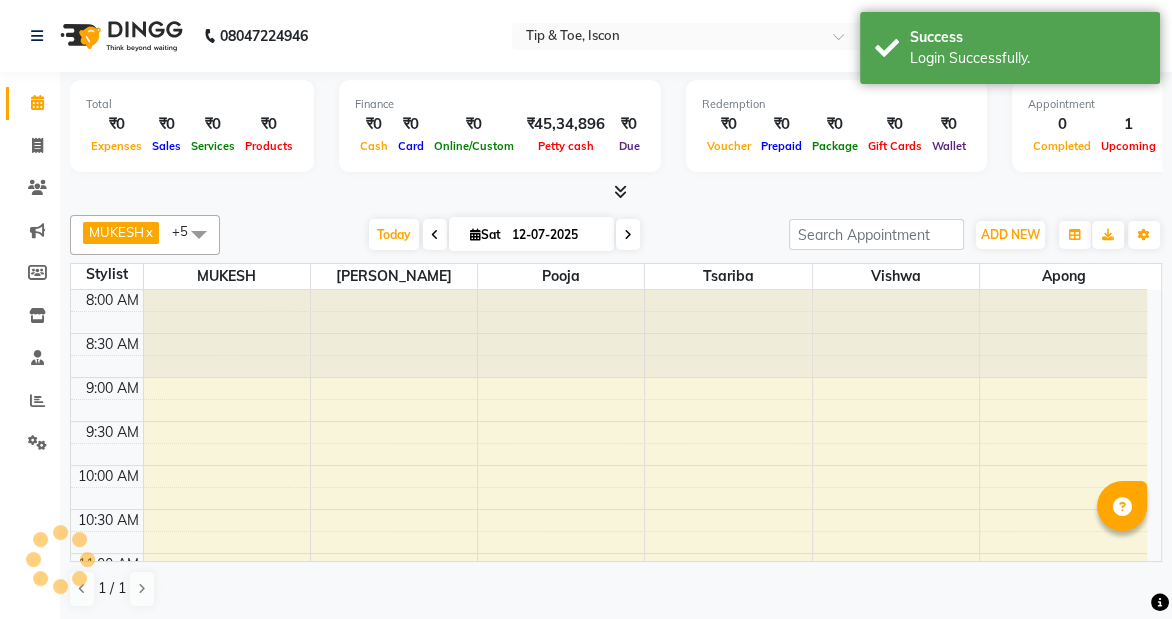 scroll, scrollTop: 0, scrollLeft: 0, axis: both 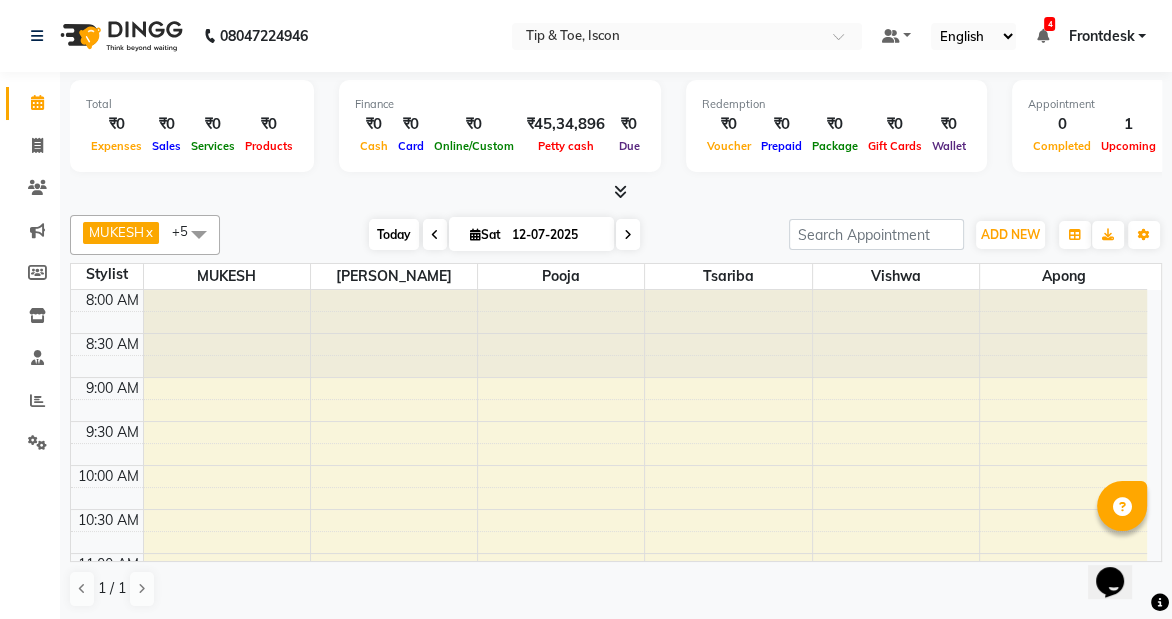 click on "Today" at bounding box center [394, 234] 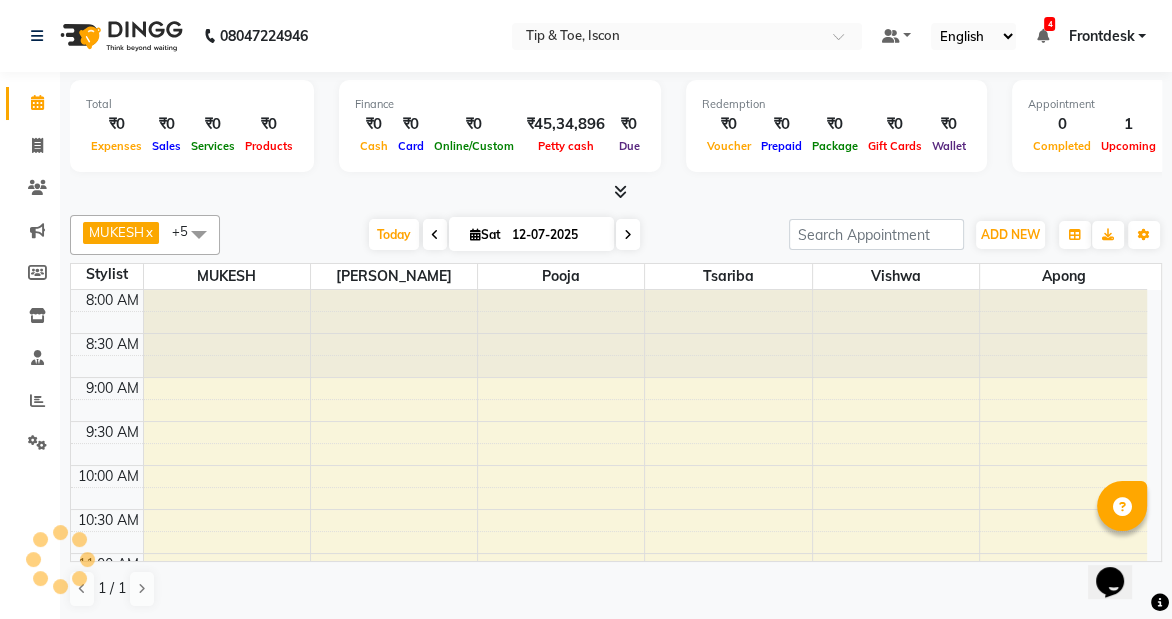 scroll, scrollTop: 351, scrollLeft: 0, axis: vertical 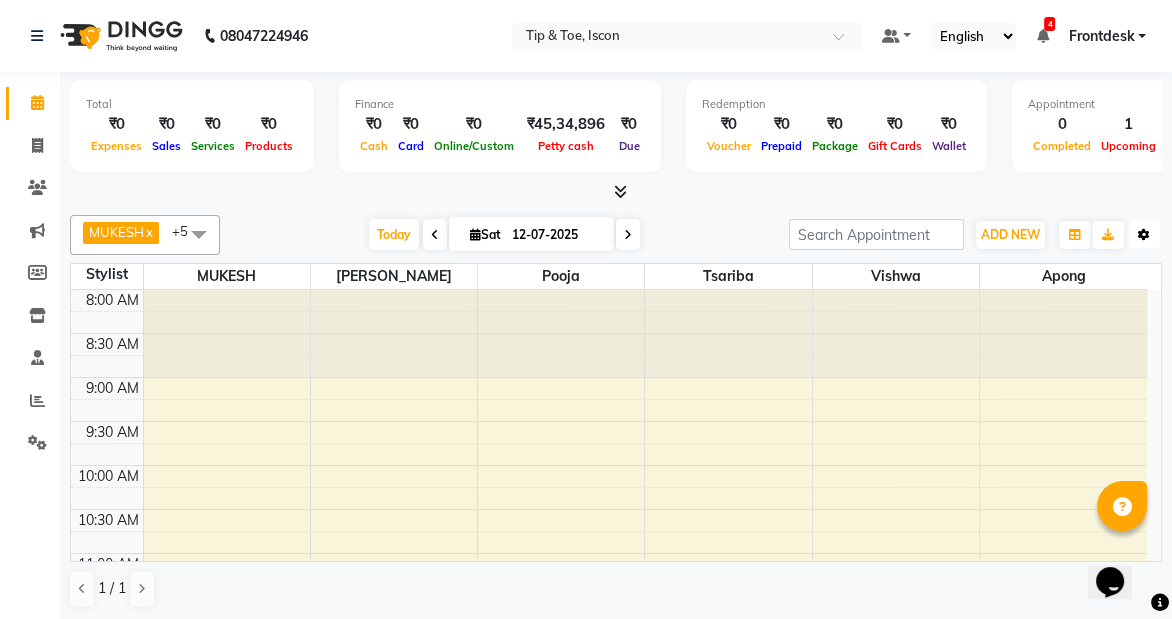 click at bounding box center [1144, 235] 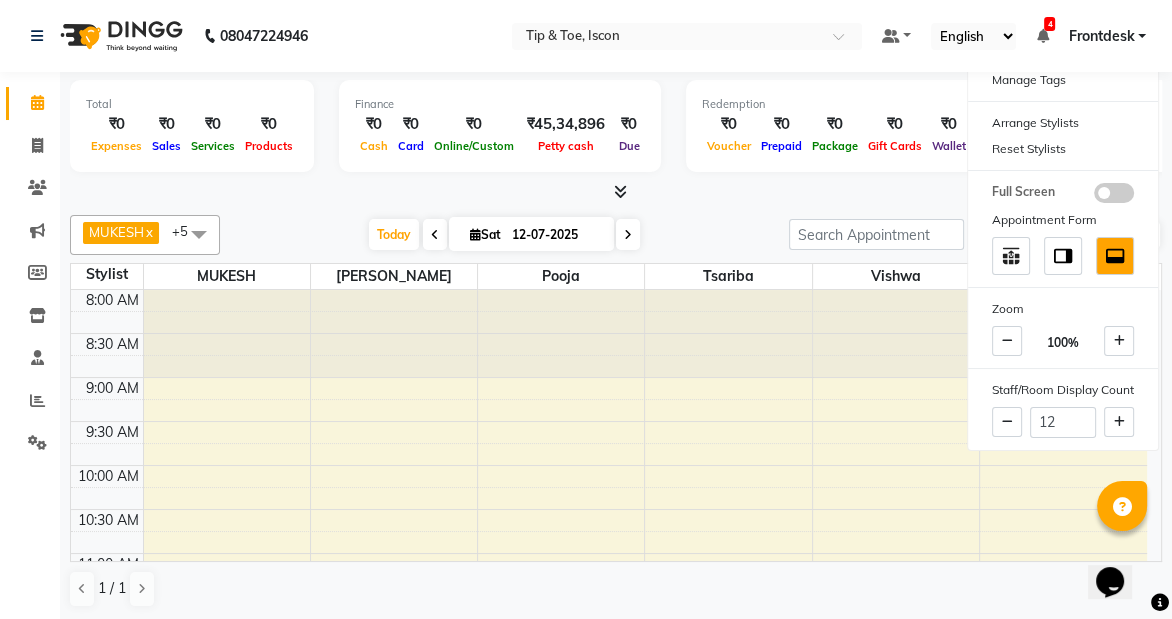 click at bounding box center [616, 192] 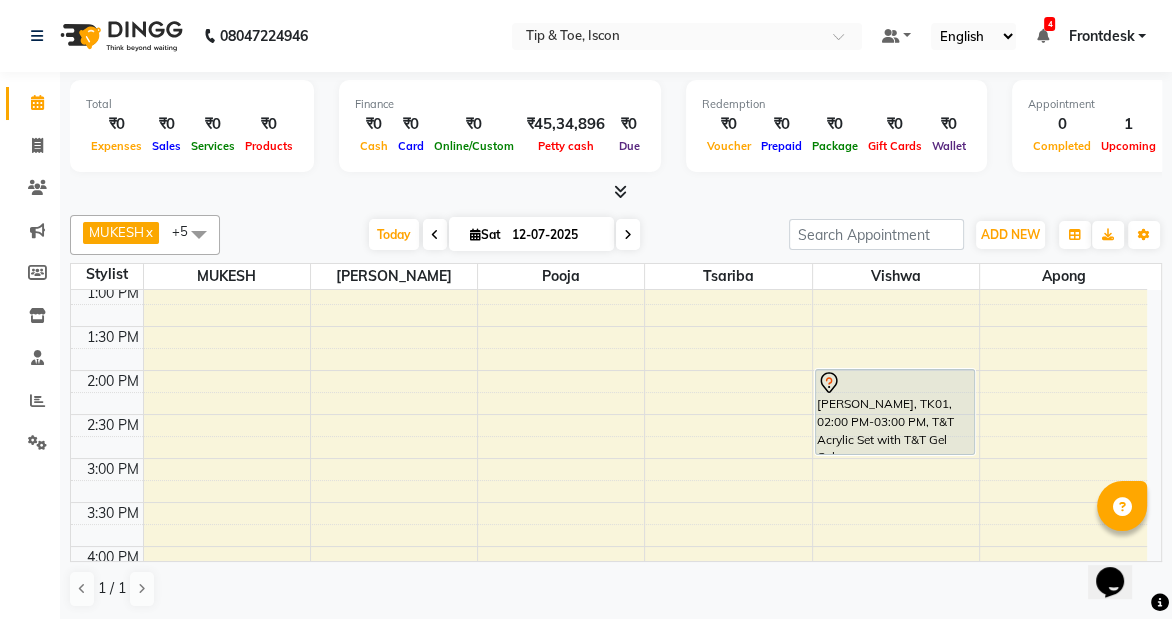 scroll, scrollTop: 451, scrollLeft: 0, axis: vertical 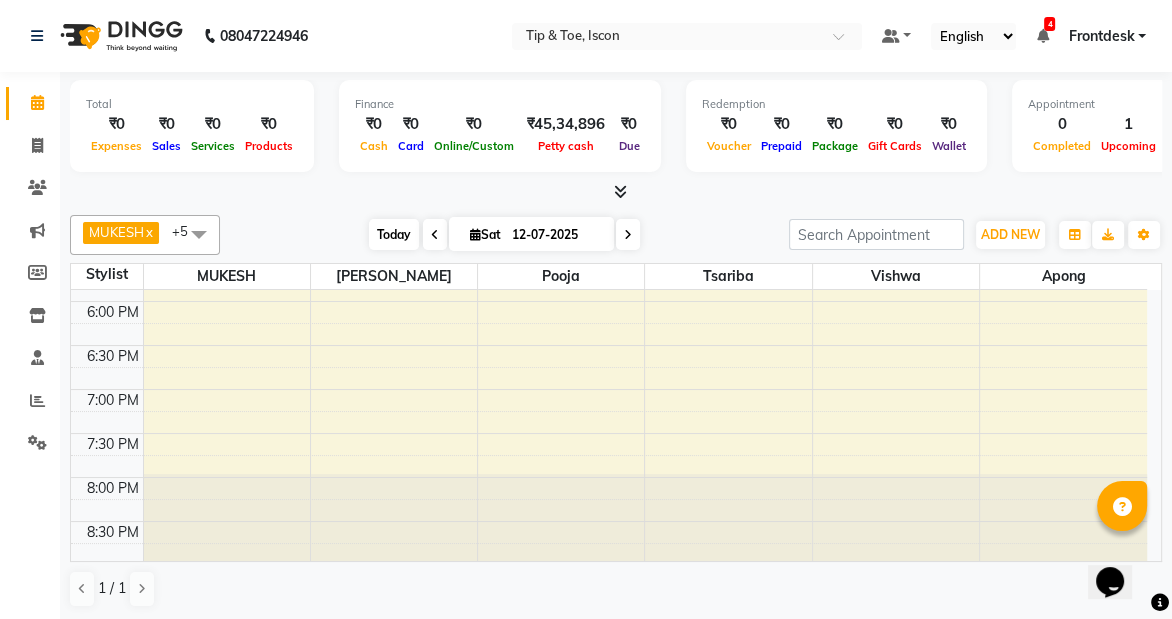 click on "Today" at bounding box center [394, 234] 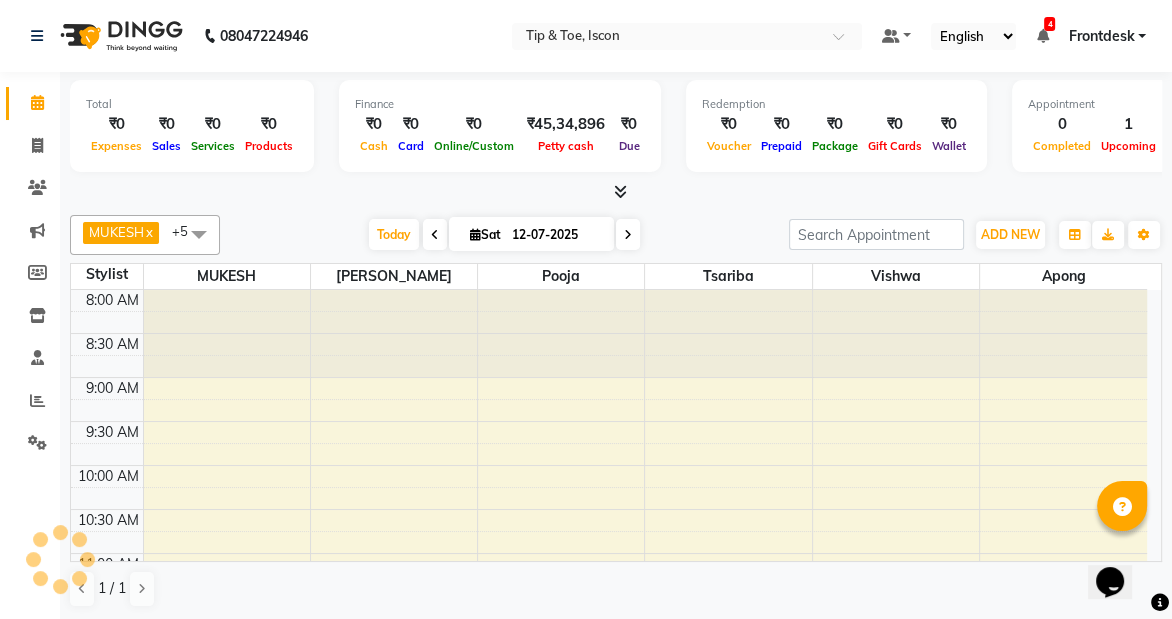 scroll, scrollTop: 351, scrollLeft: 0, axis: vertical 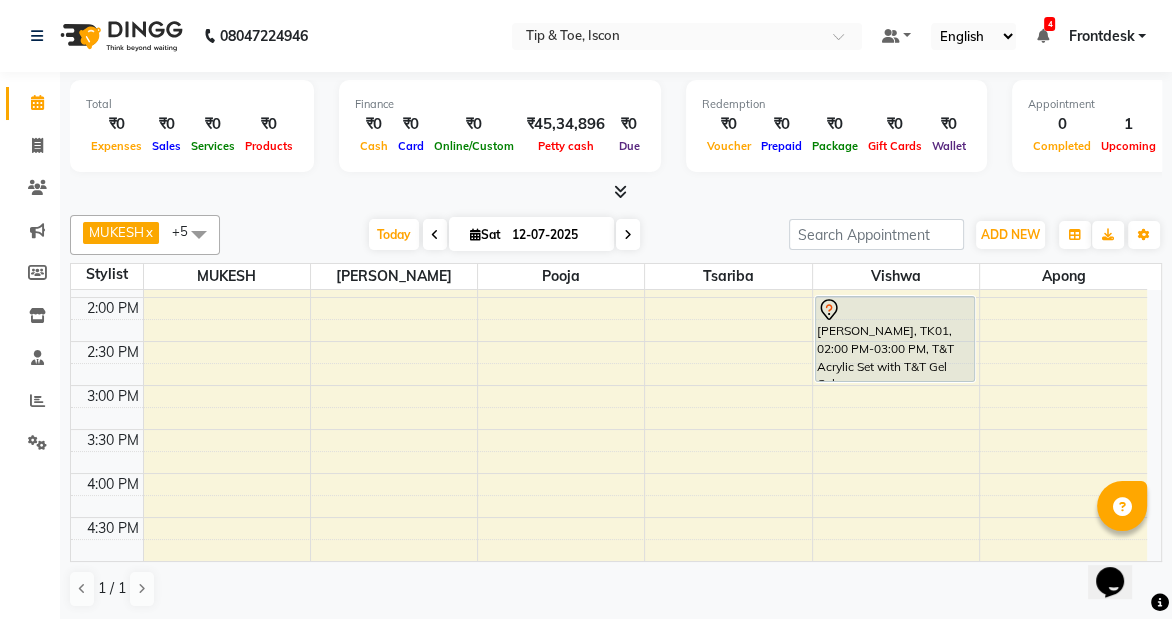 click on "Opens Chat This icon Opens the chat window." at bounding box center [1120, 547] 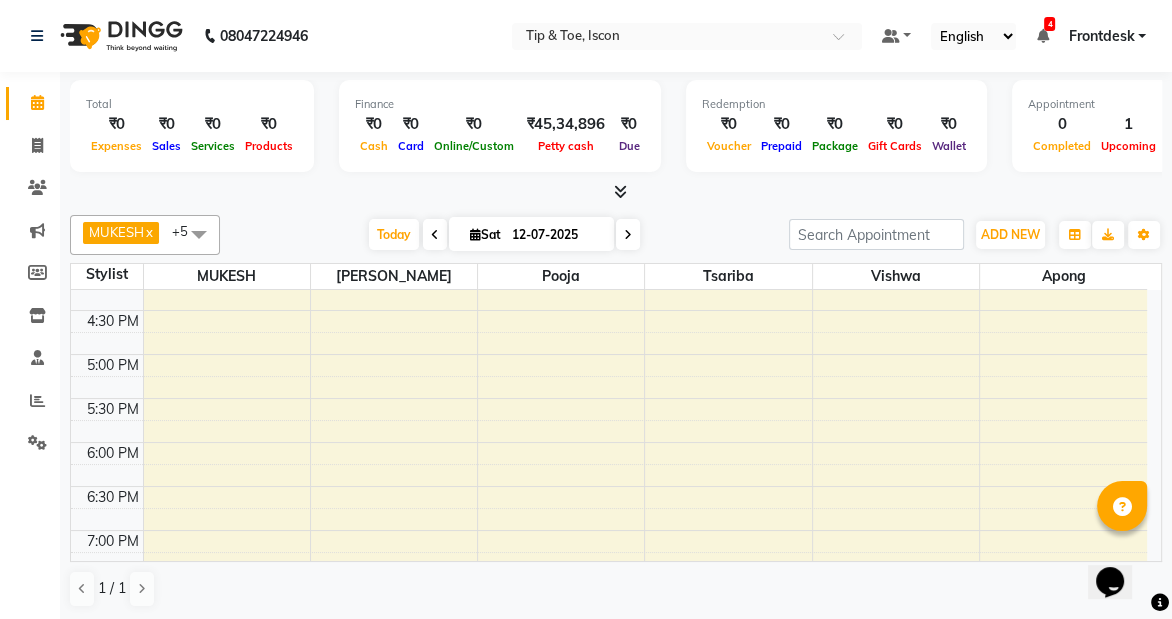 scroll, scrollTop: 868, scrollLeft: 0, axis: vertical 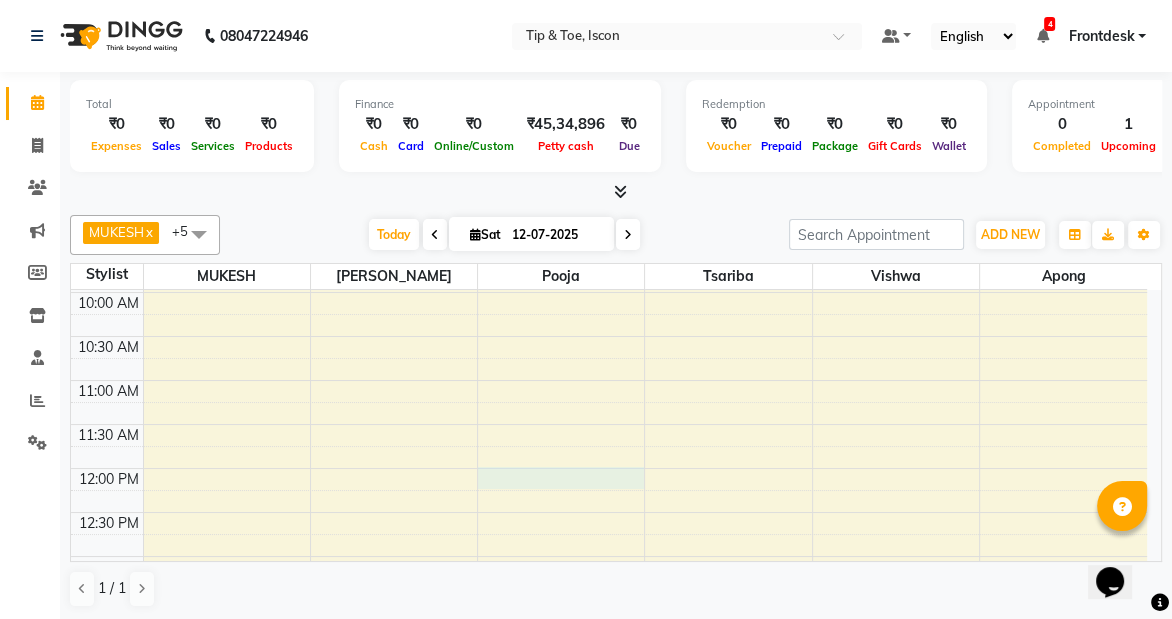 click on "8:00 AM 8:30 AM 9:00 AM 9:30 AM 10:00 AM 10:30 AM 11:00 AM 11:30 AM 12:00 PM 12:30 PM 1:00 PM 1:30 PM 2:00 PM 2:30 PM 3:00 PM 3:30 PM 4:00 PM 4:30 PM 5:00 PM 5:30 PM 6:00 PM 6:30 PM 7:00 PM 7:30 PM 8:00 PM 8:30 PM             [PERSON_NAME], TK01, 02:00 PM-03:00 PM, T&T Acrylic Set with T&T Gel Color" at bounding box center [609, 688] 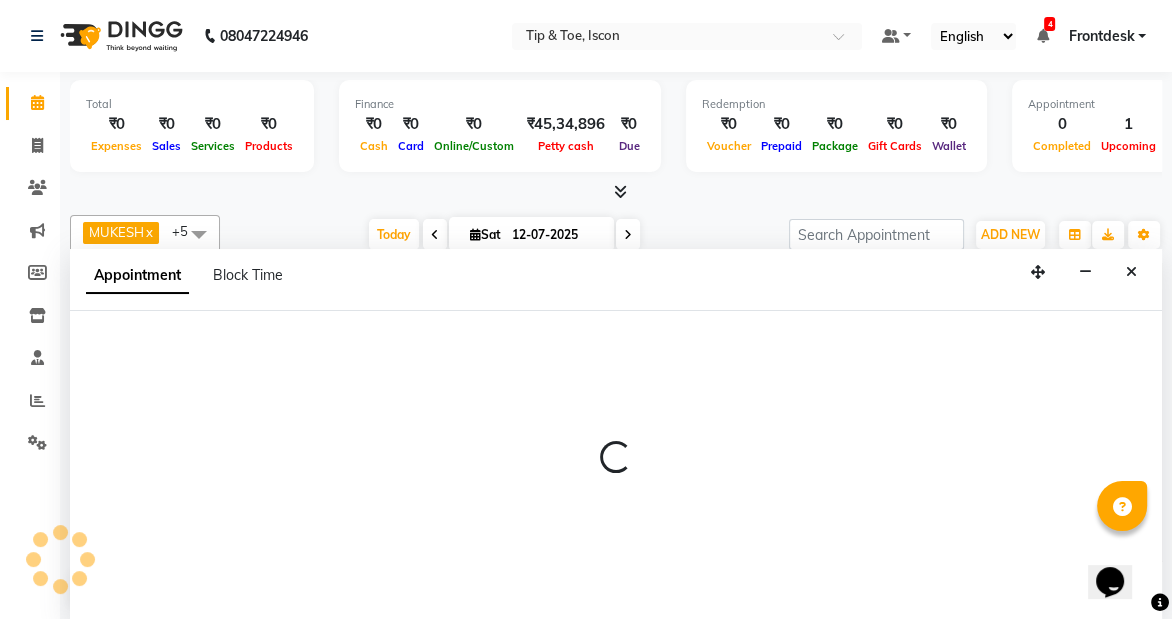 scroll, scrollTop: 0, scrollLeft: 0, axis: both 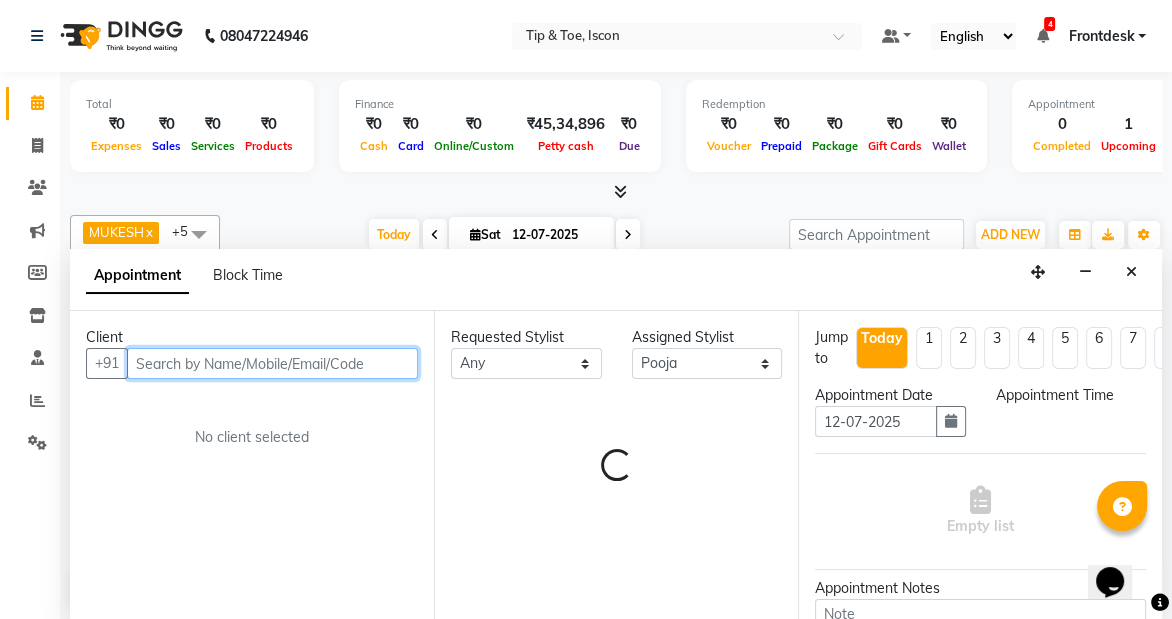 select on "720" 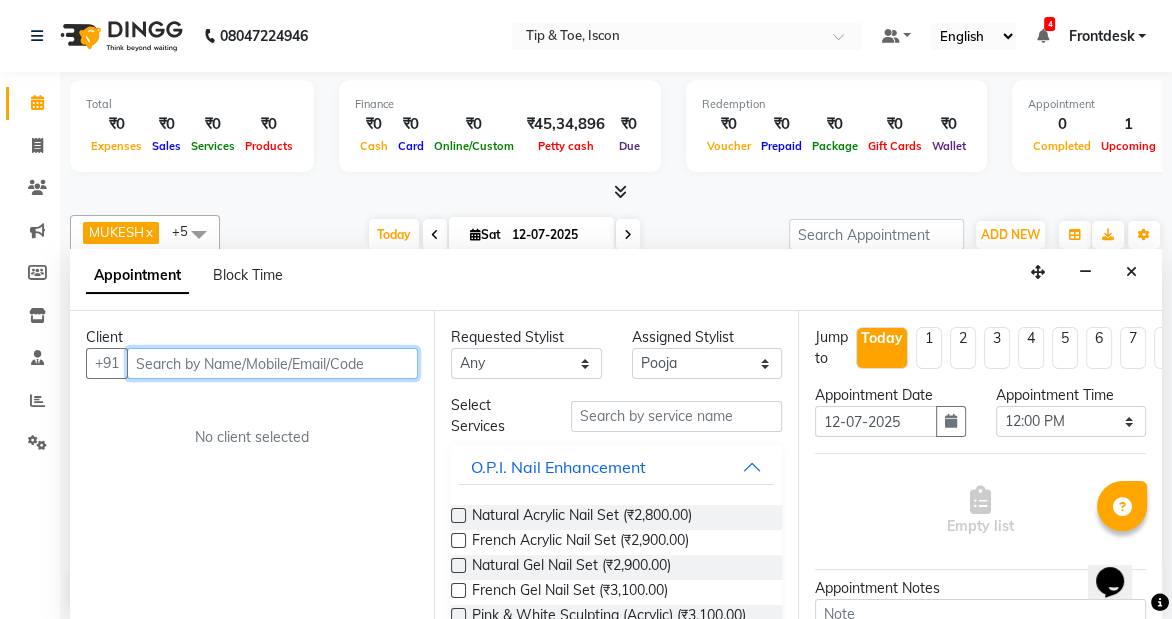 click at bounding box center [272, 363] 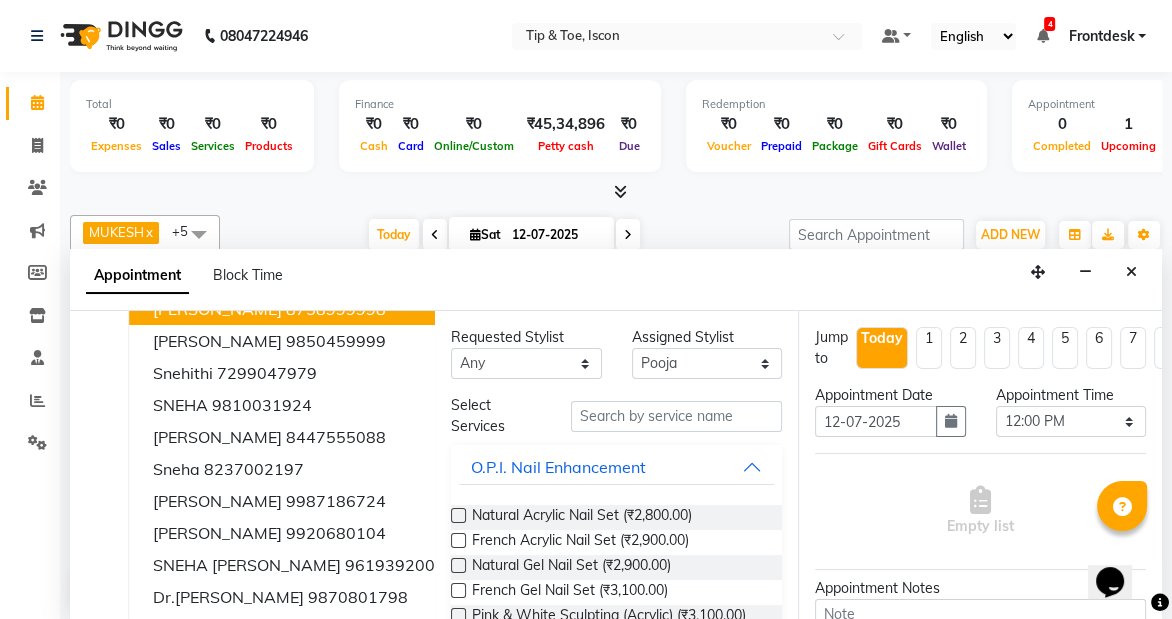 scroll, scrollTop: 110, scrollLeft: 0, axis: vertical 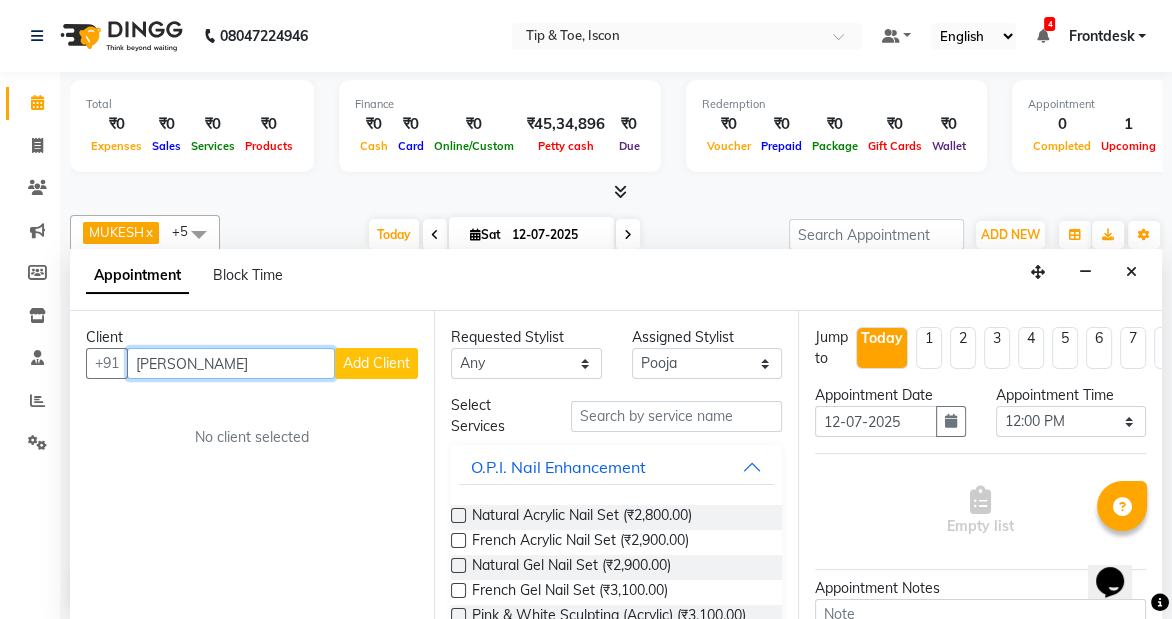 click on "[PERSON_NAME]" at bounding box center [231, 363] 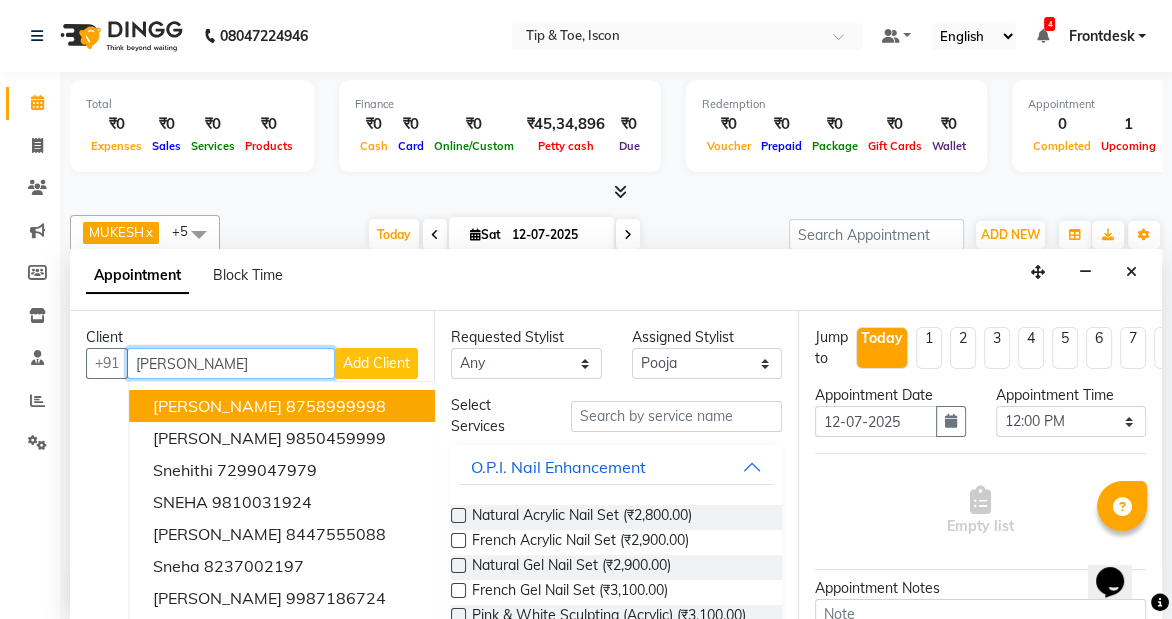 click on "[PERSON_NAME]" at bounding box center [231, 363] 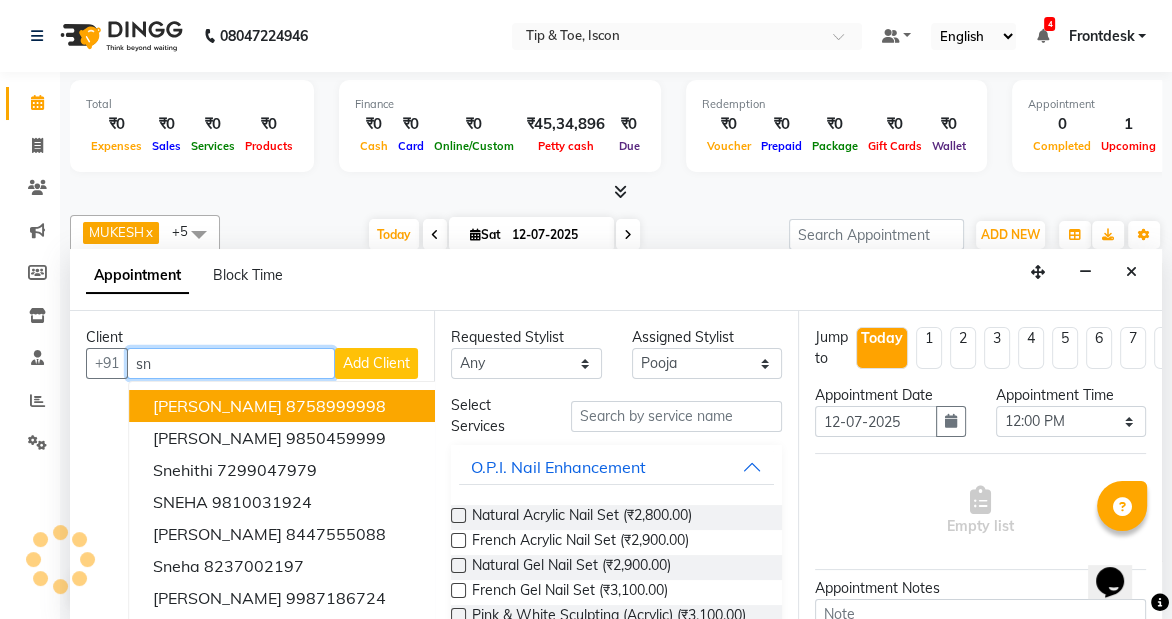 type on "s" 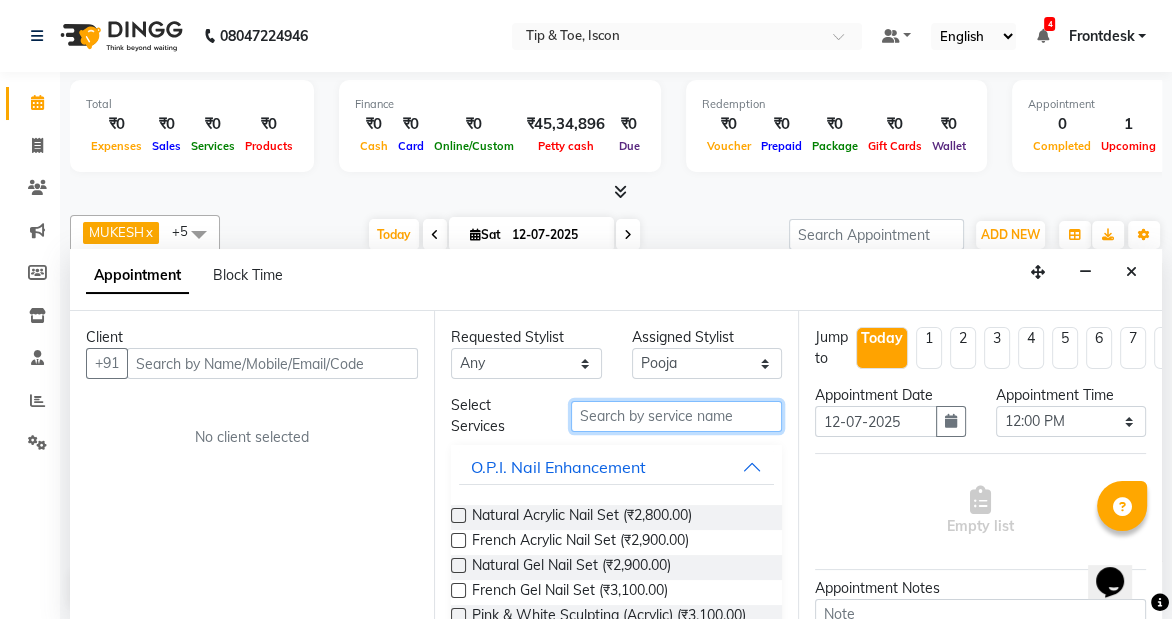 click at bounding box center (676, 416) 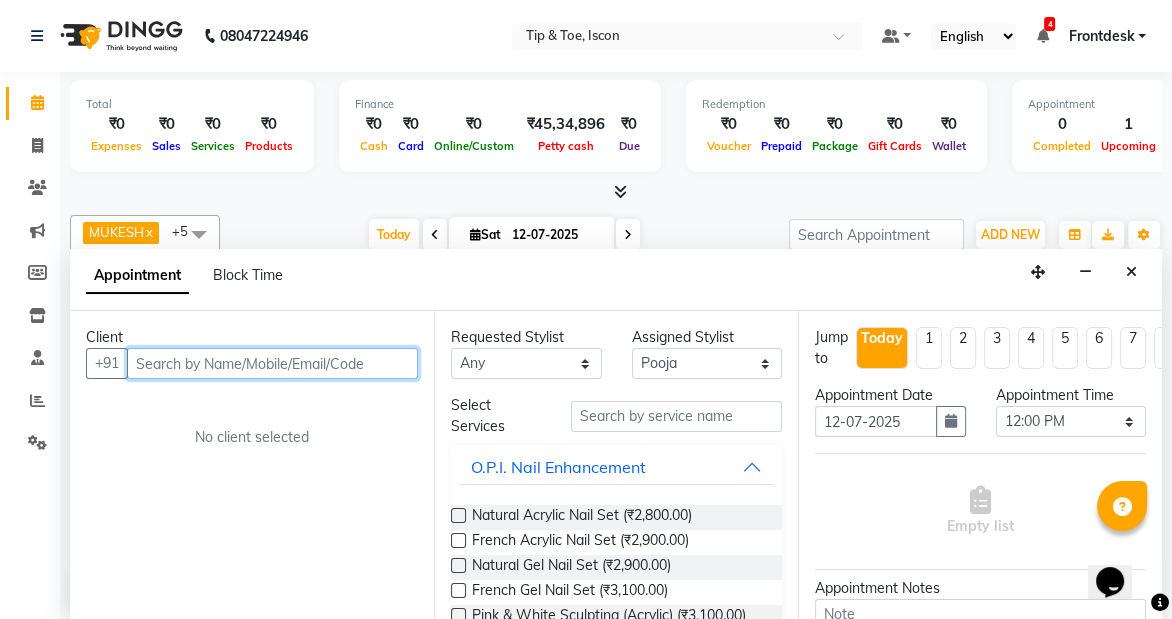 click at bounding box center [272, 363] 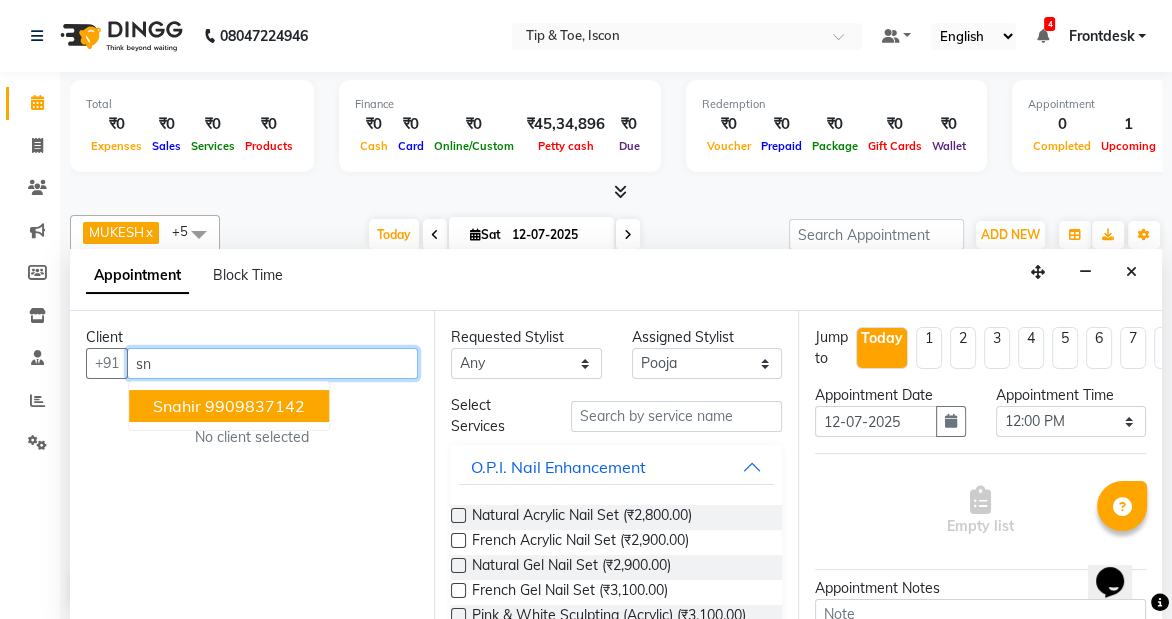 type on "s" 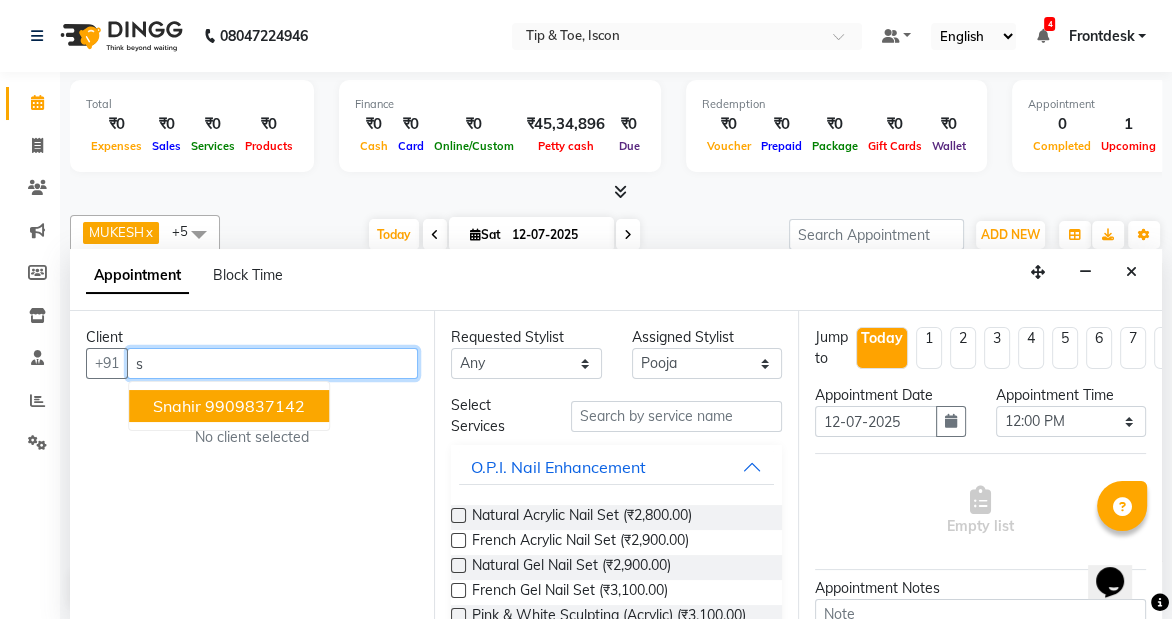 type 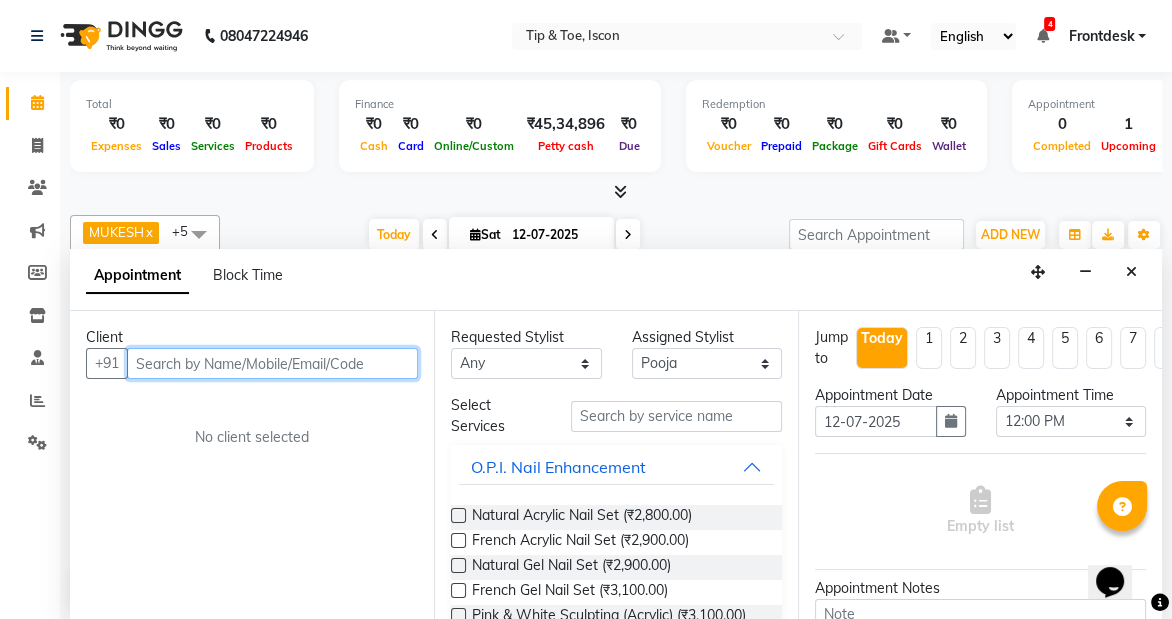 click at bounding box center [272, 363] 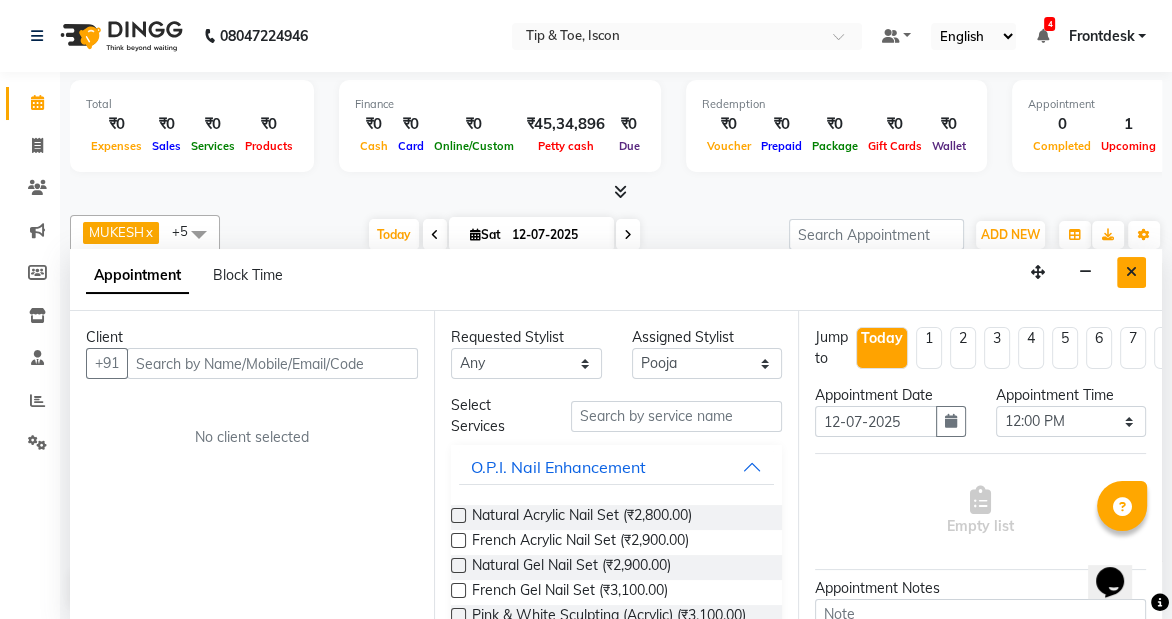 click at bounding box center [1131, 272] 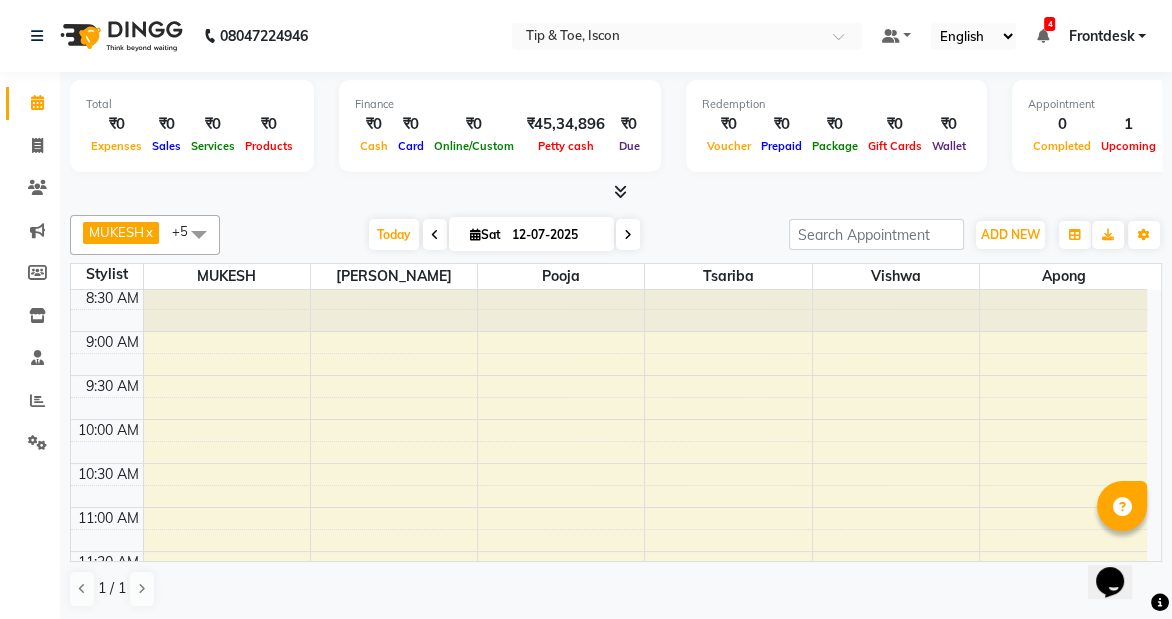 scroll, scrollTop: 16, scrollLeft: 0, axis: vertical 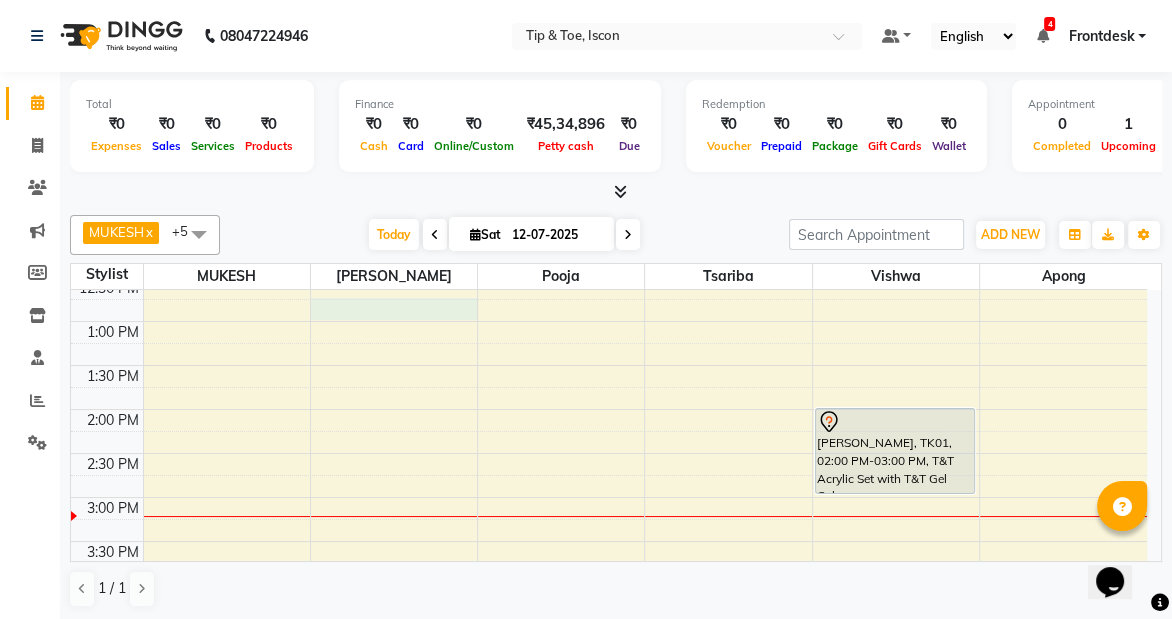 click on "8:00 AM 8:30 AM 9:00 AM 9:30 AM 10:00 AM 10:30 AM 11:00 AM 11:30 AM 12:00 PM 12:30 PM 1:00 PM 1:30 PM 2:00 PM 2:30 PM 3:00 PM 3:30 PM 4:00 PM 4:30 PM 5:00 PM 5:30 PM 6:00 PM 6:30 PM 7:00 PM 7:30 PM 8:00 PM 8:30 PM             [PERSON_NAME], TK01, 02:00 PM-03:00 PM, T&T Acrylic Set with T&T Gel Color" at bounding box center (609, 453) 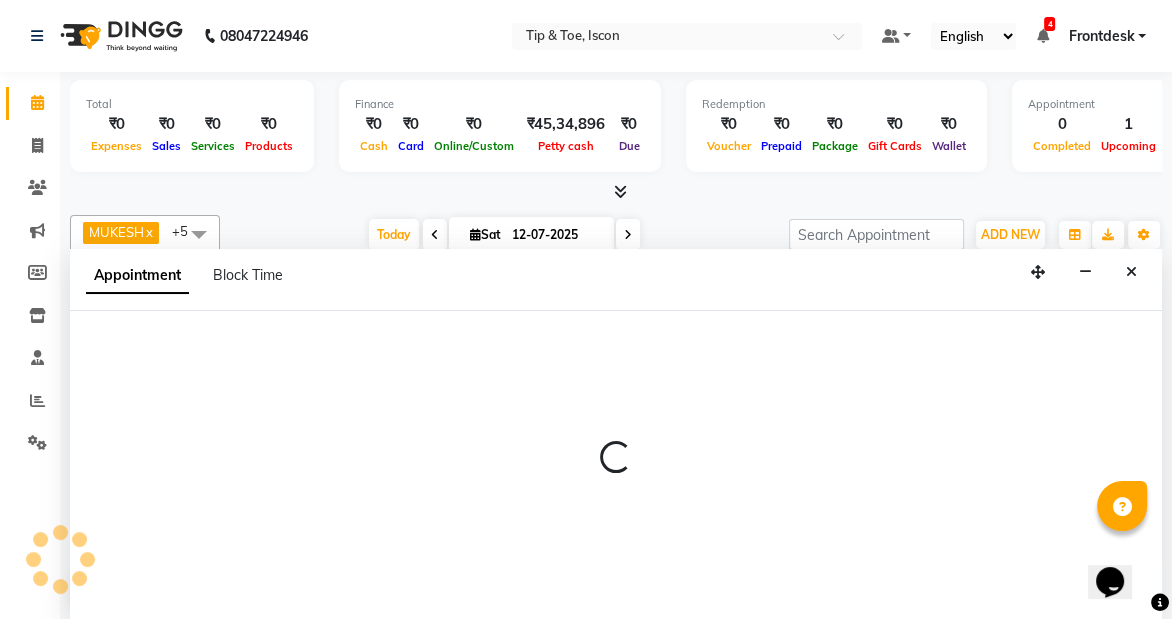 select on "42663" 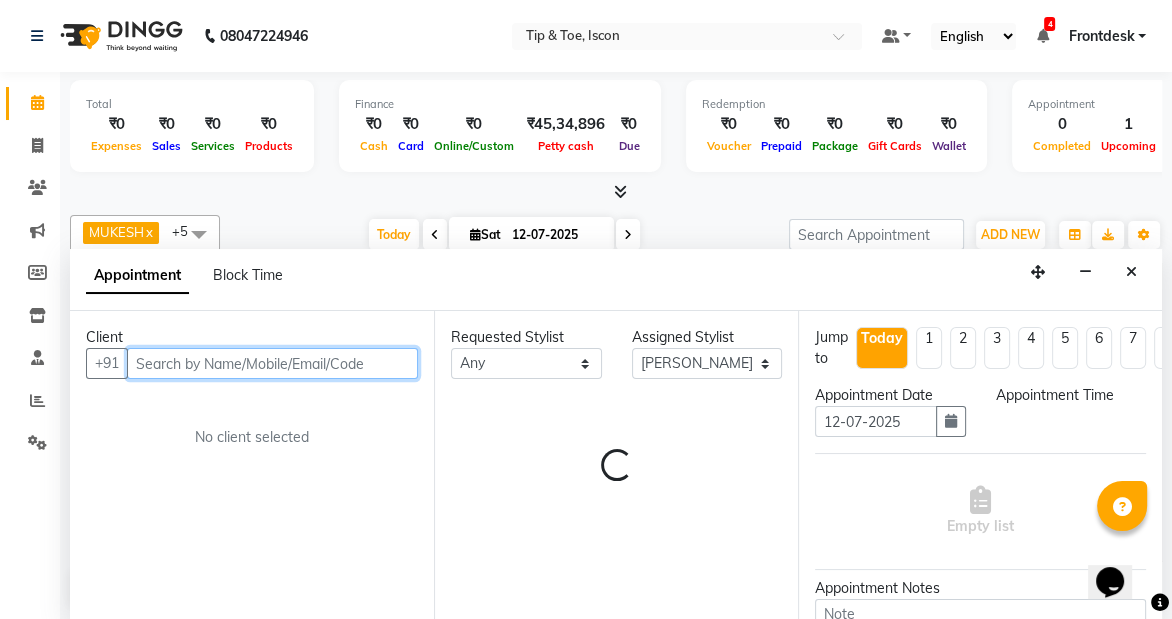 select on "765" 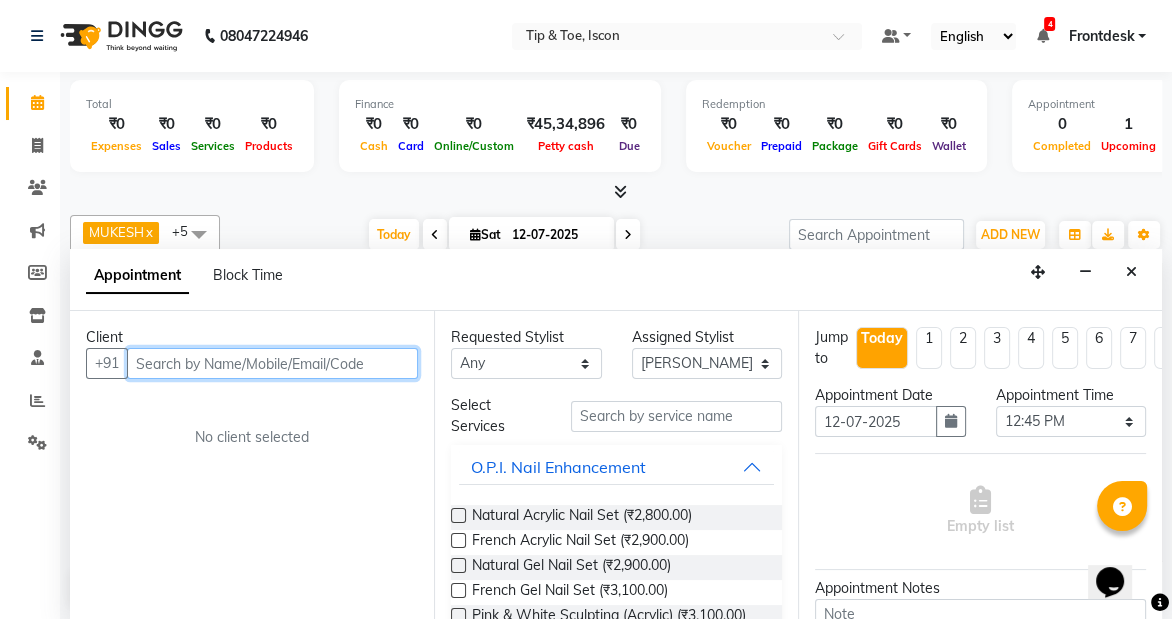 click at bounding box center (272, 363) 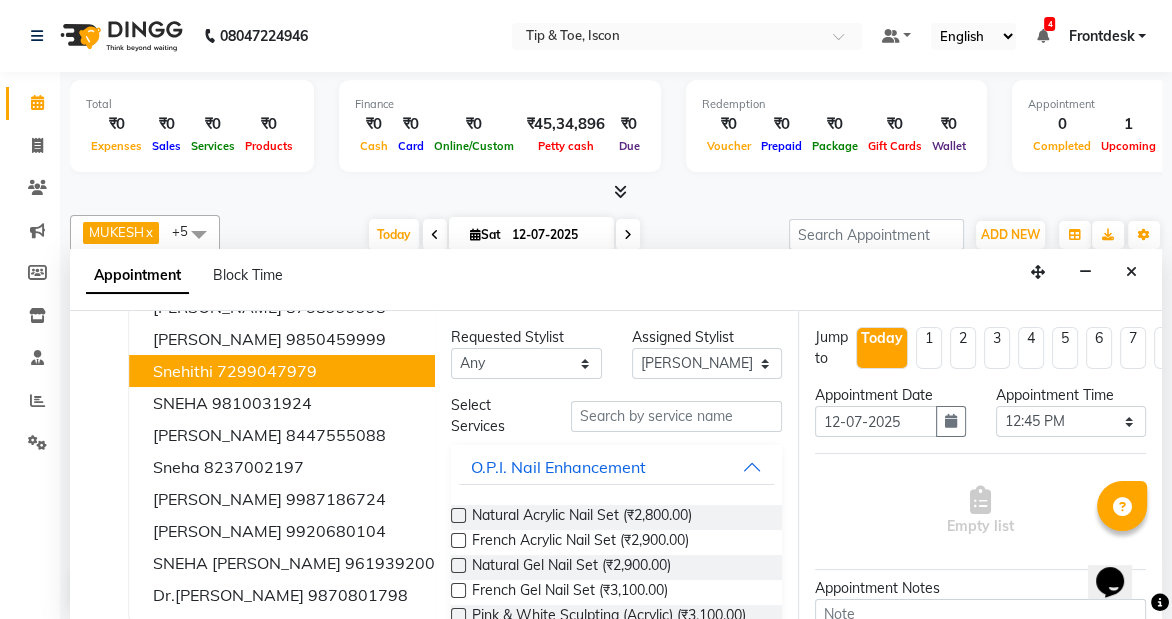 scroll, scrollTop: 0, scrollLeft: 0, axis: both 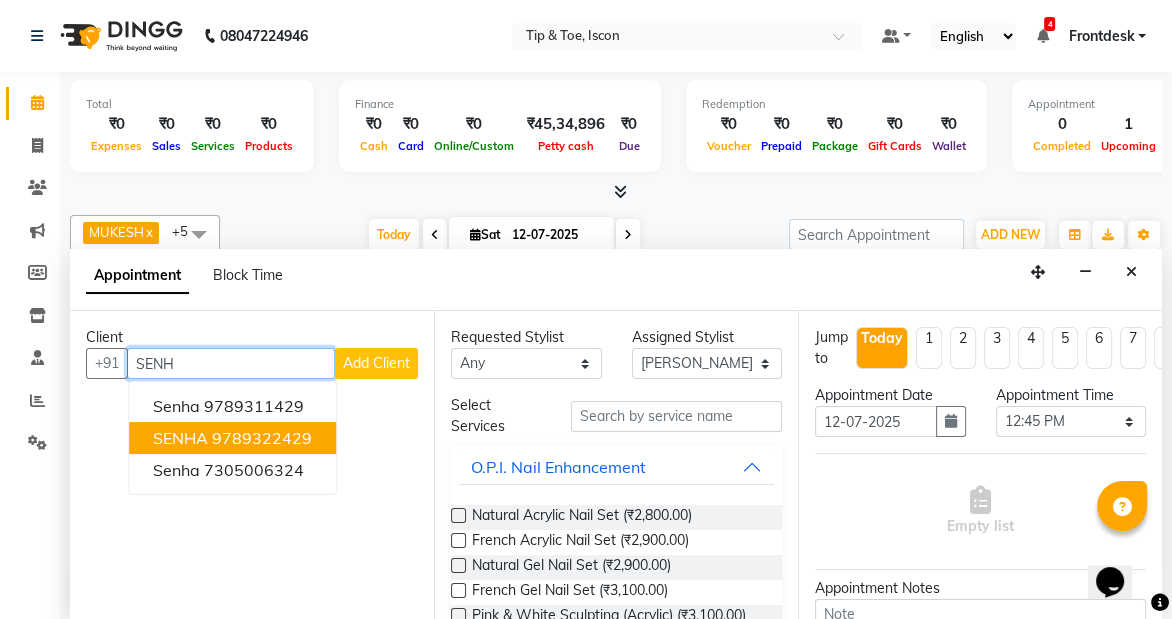 click on "9789322429" at bounding box center [262, 438] 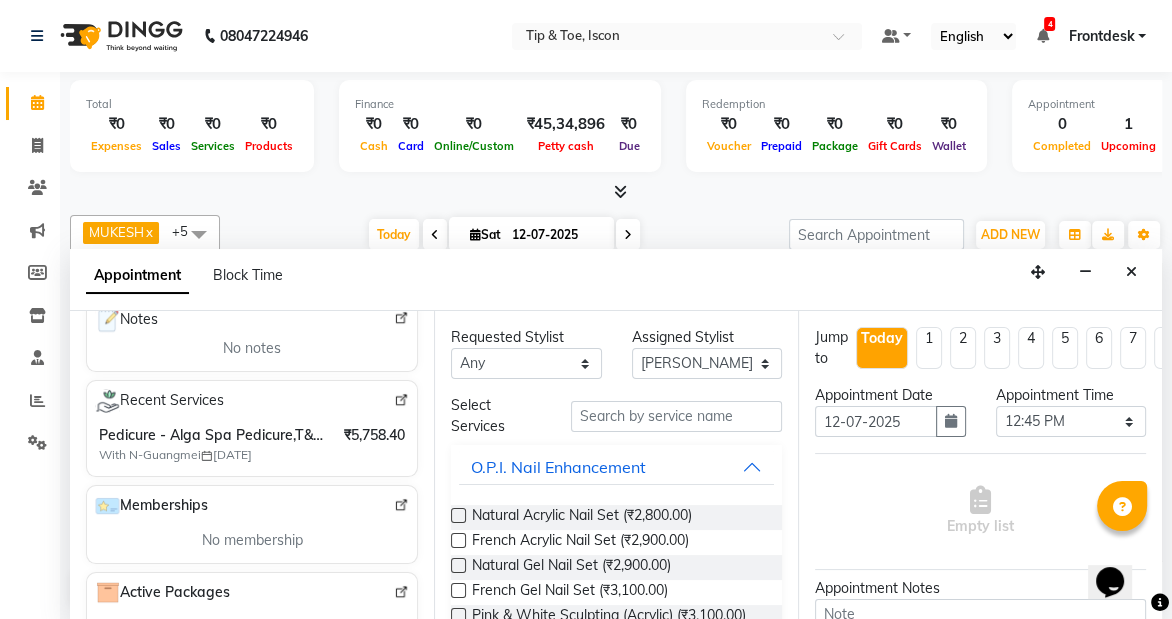 scroll, scrollTop: 0, scrollLeft: 0, axis: both 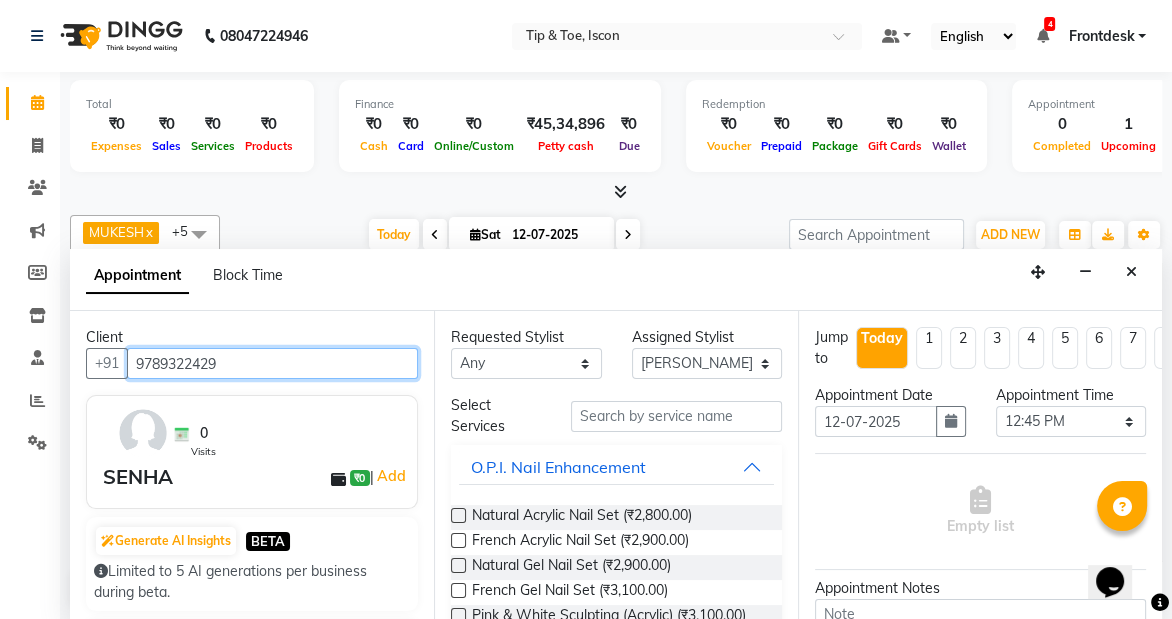 click on "9789322429" at bounding box center [272, 363] 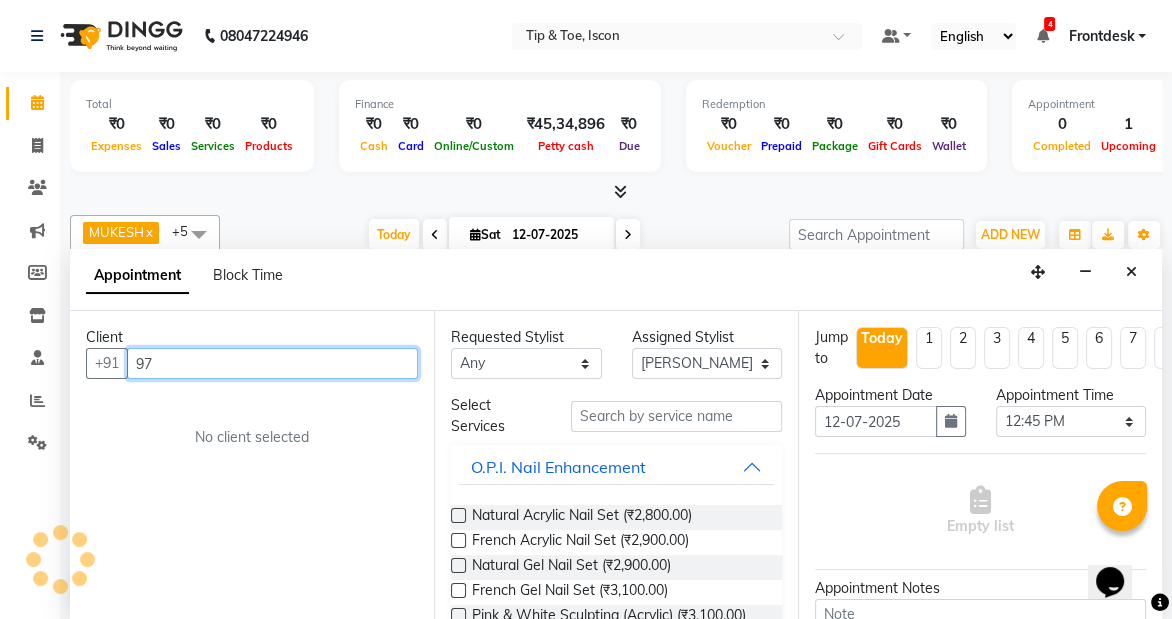 type on "9" 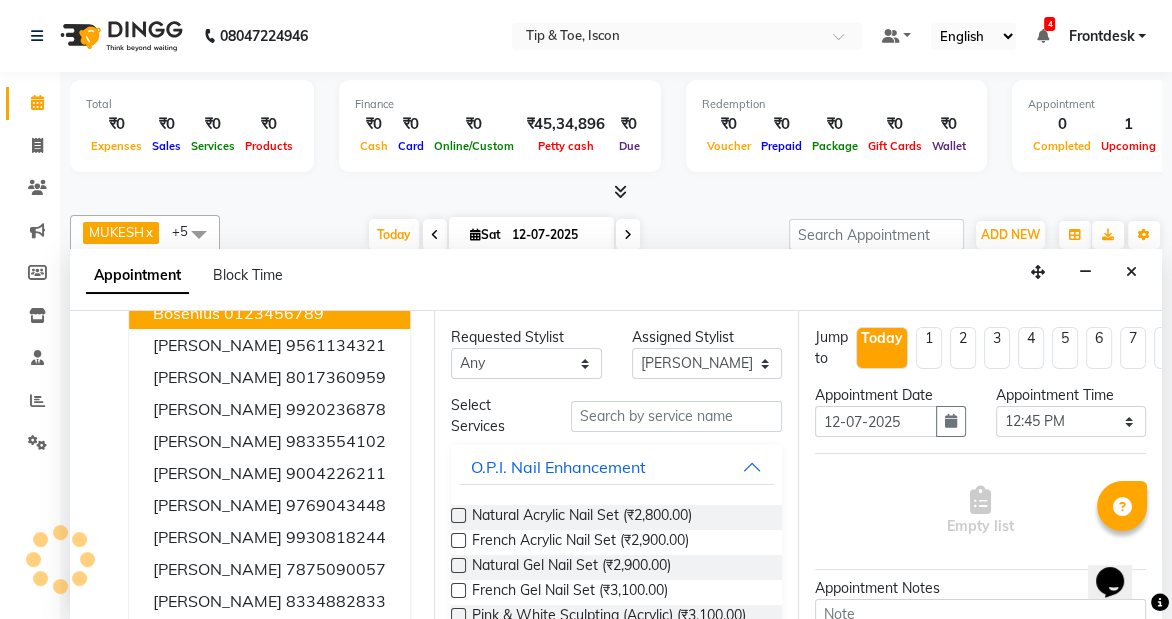 scroll, scrollTop: 110, scrollLeft: 0, axis: vertical 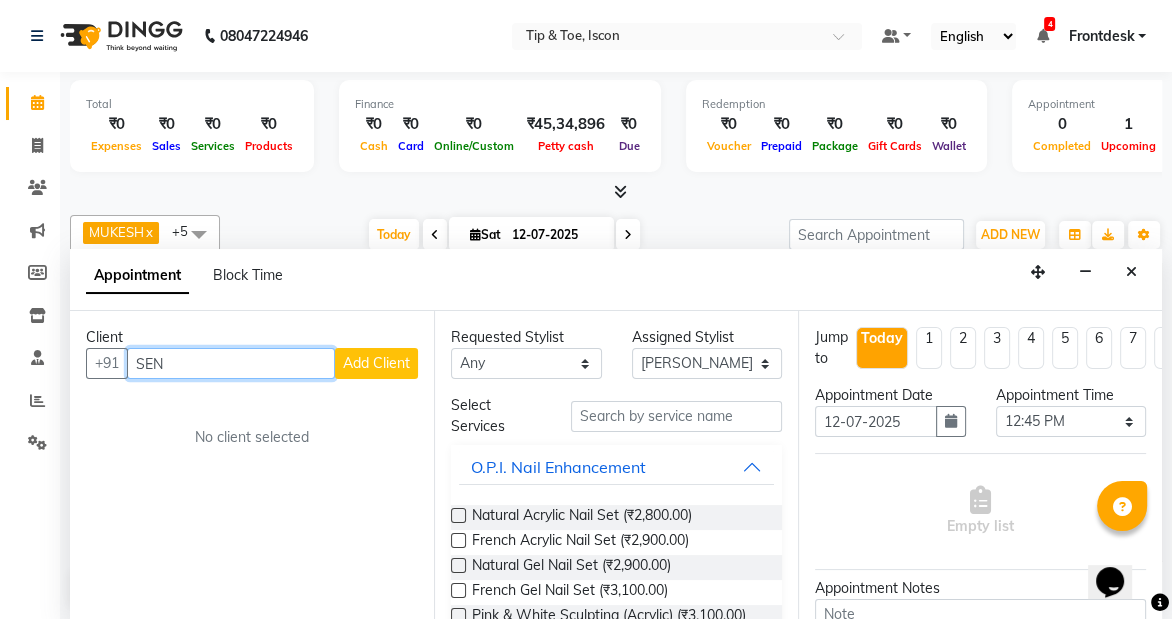 click on "SEN" at bounding box center (231, 363) 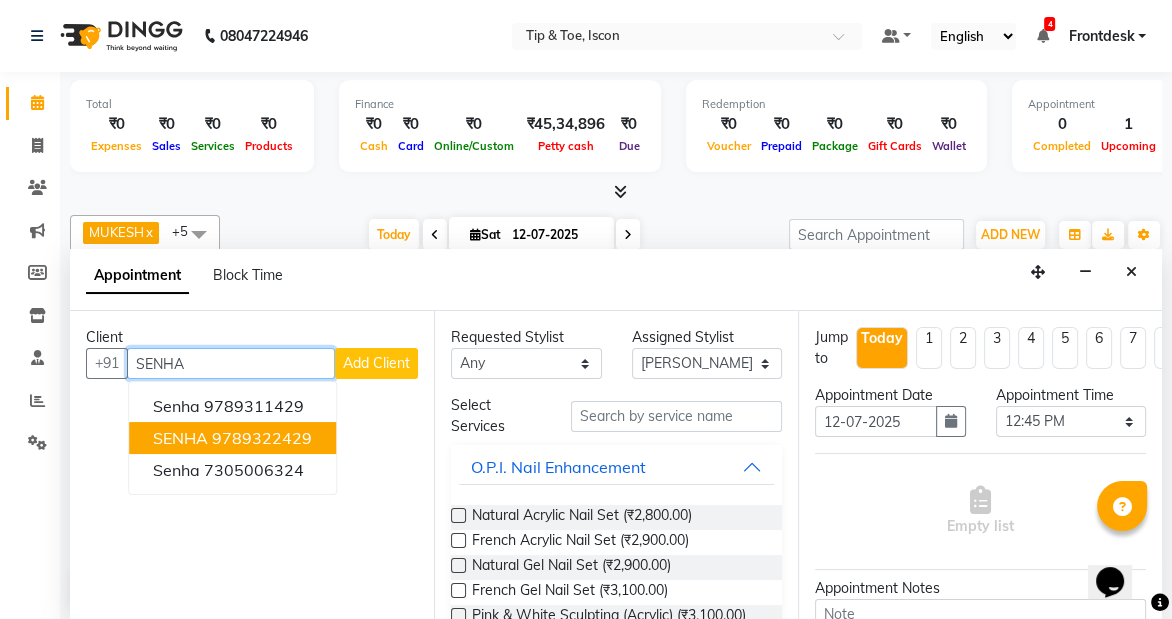 click on "SENHA" at bounding box center [180, 438] 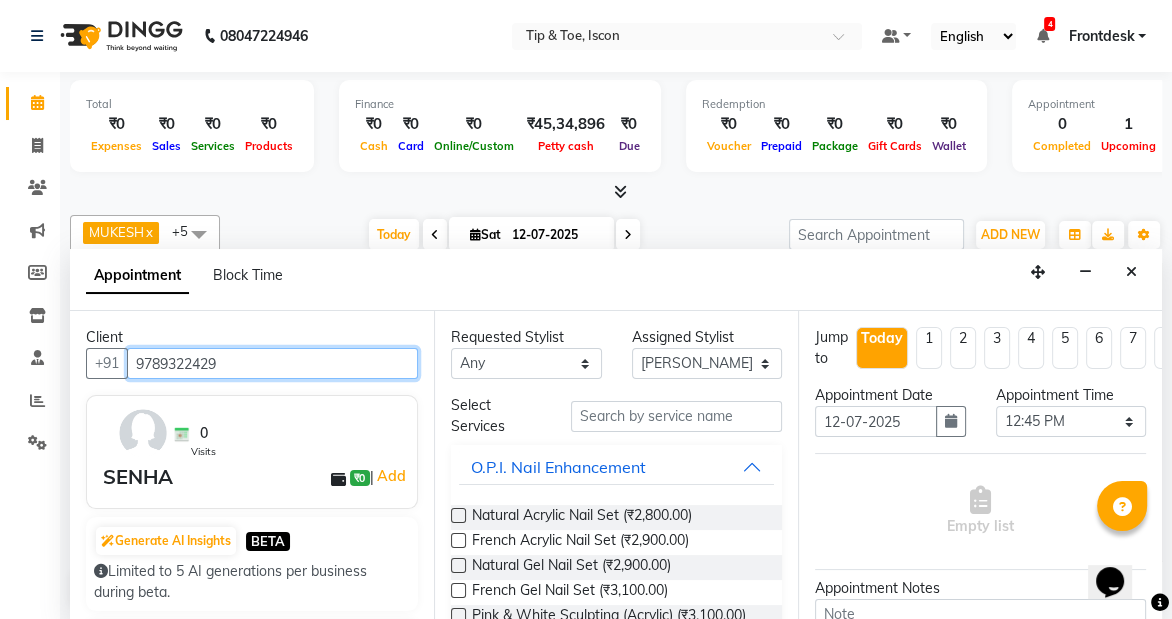 type on "9789322429" 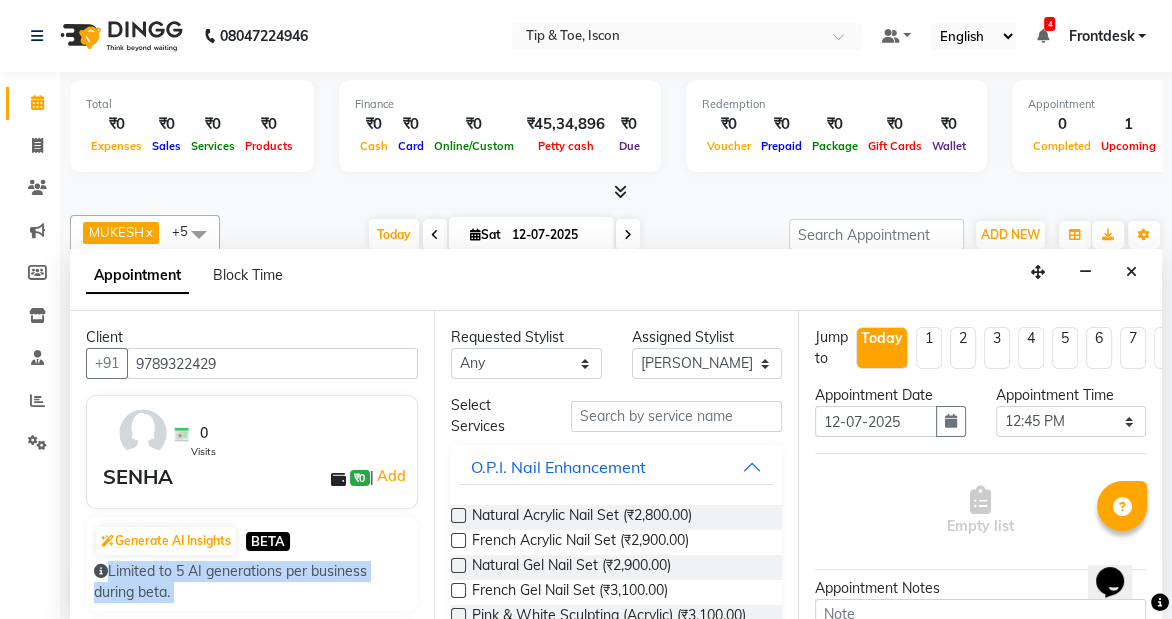 drag, startPoint x: 434, startPoint y: 341, endPoint x: 419, endPoint y: 542, distance: 201.55893 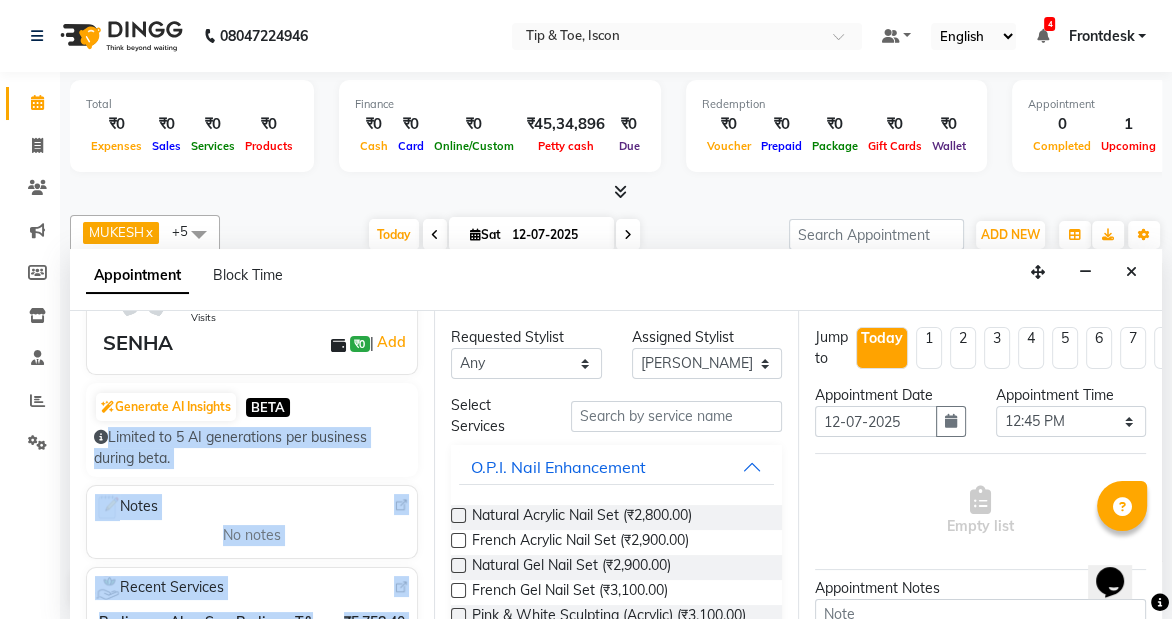 scroll, scrollTop: 127, scrollLeft: 0, axis: vertical 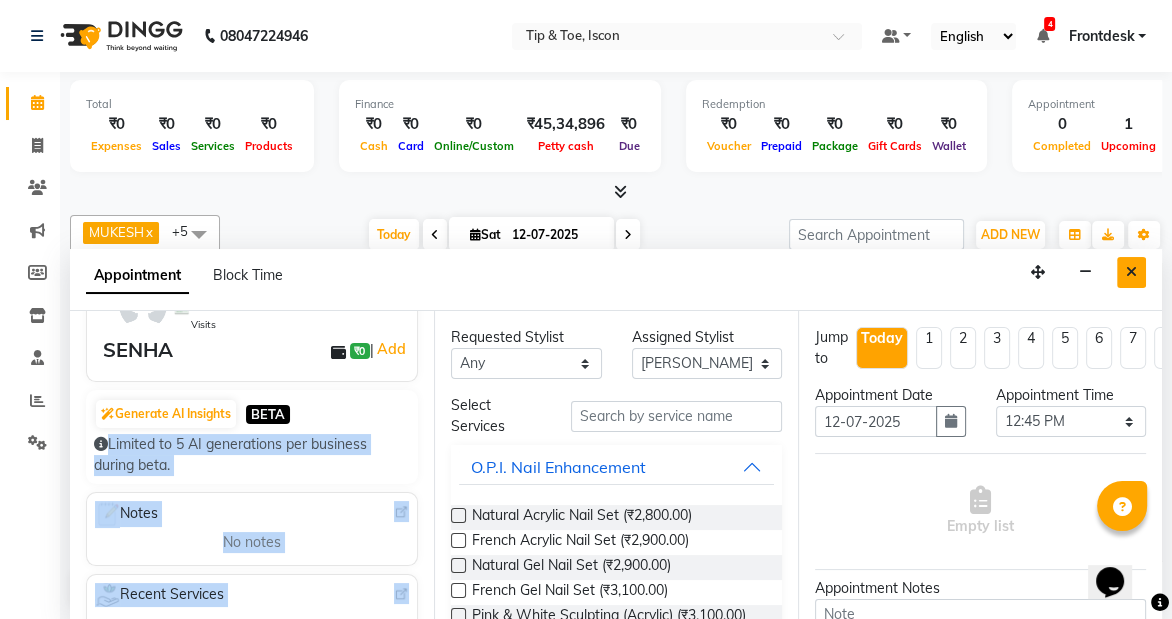 click at bounding box center (1131, 272) 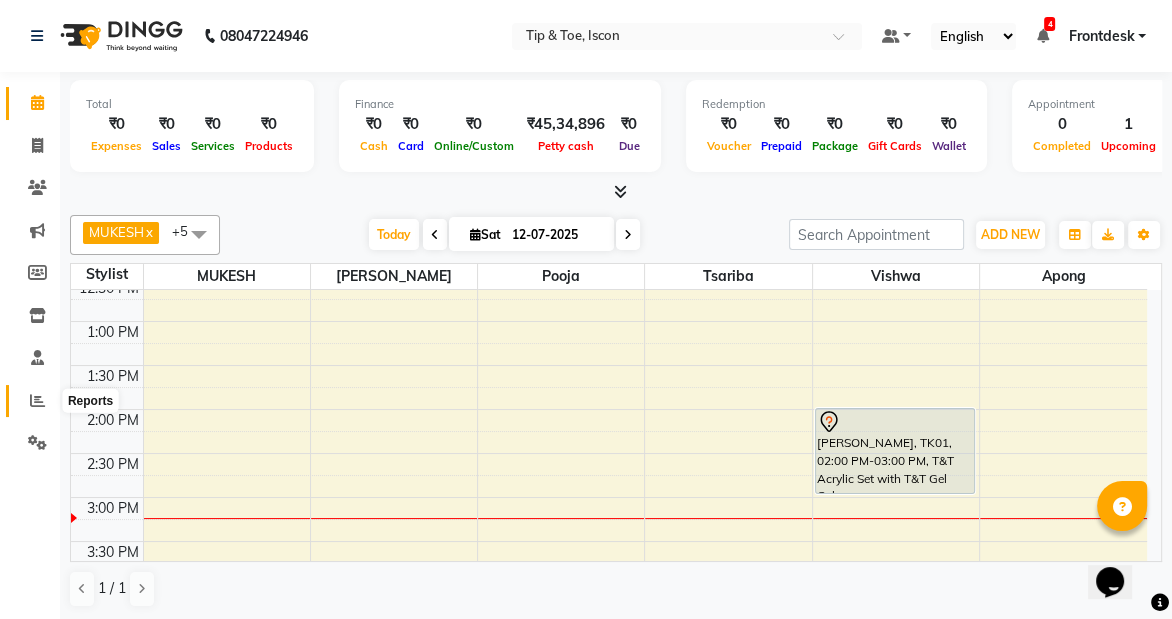 click 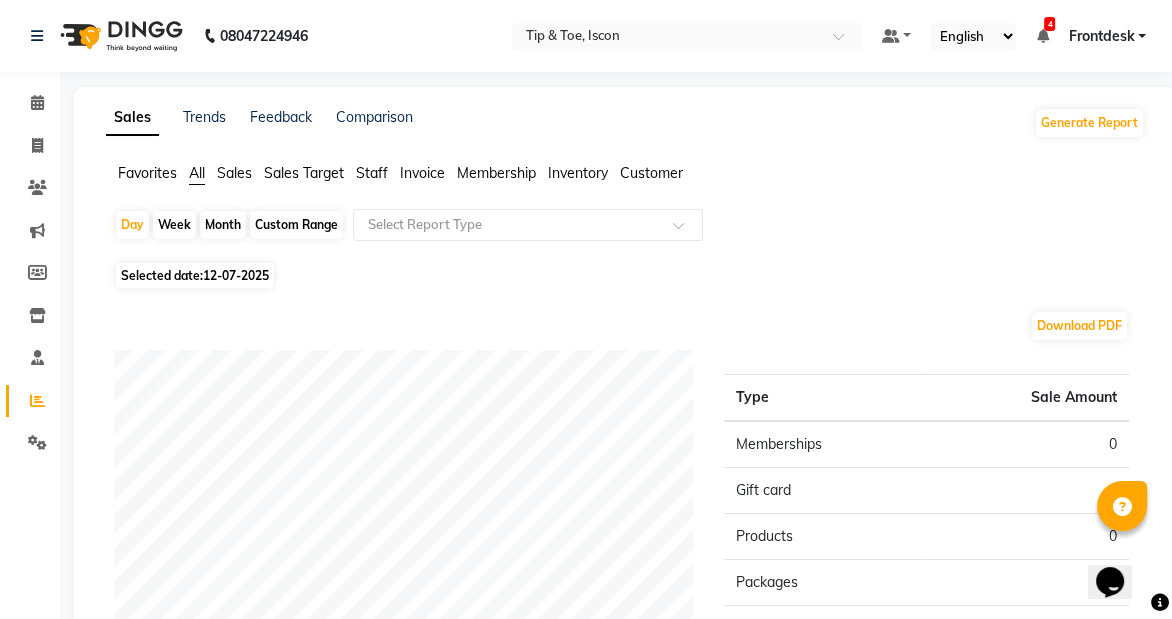 click on "Customer" 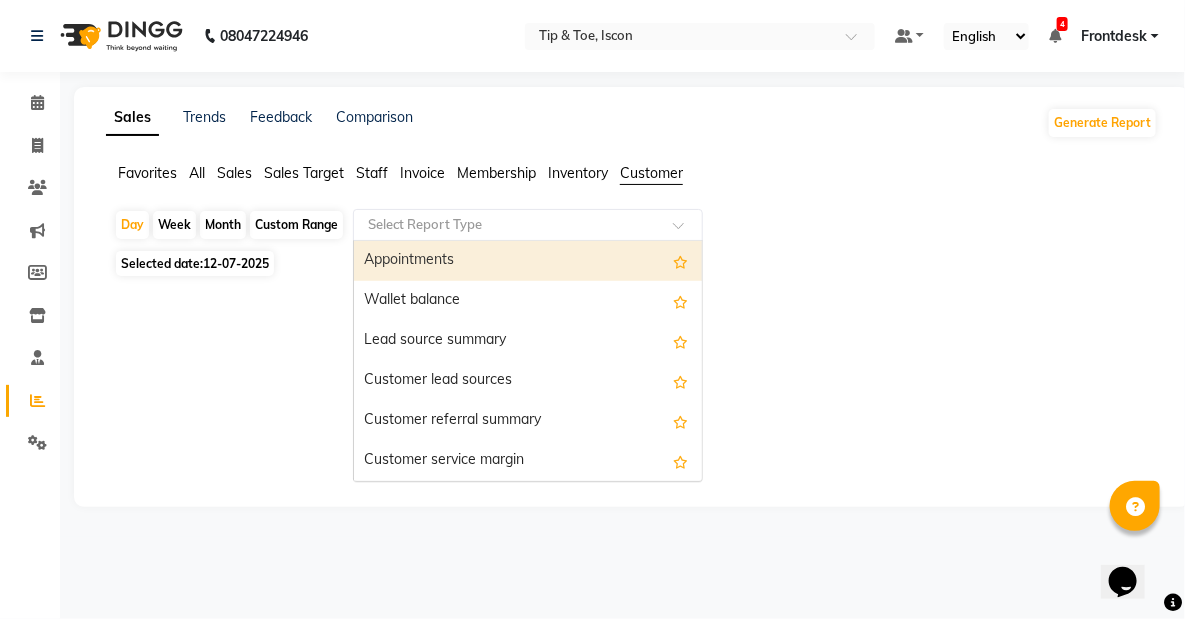 click 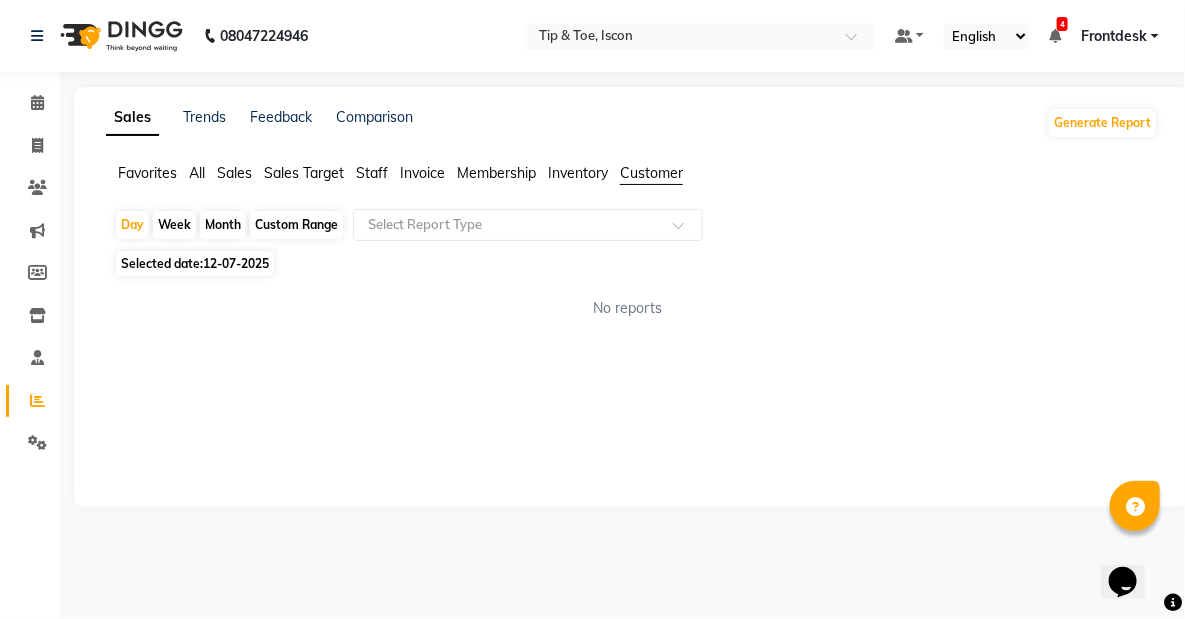 click on "Week" 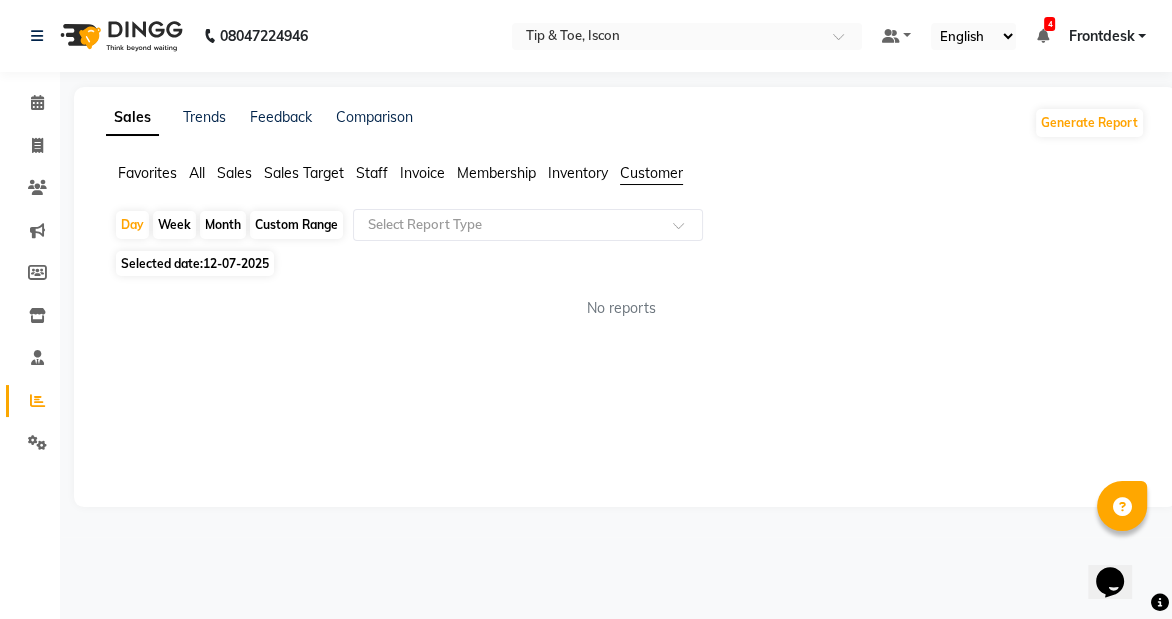 select on "7" 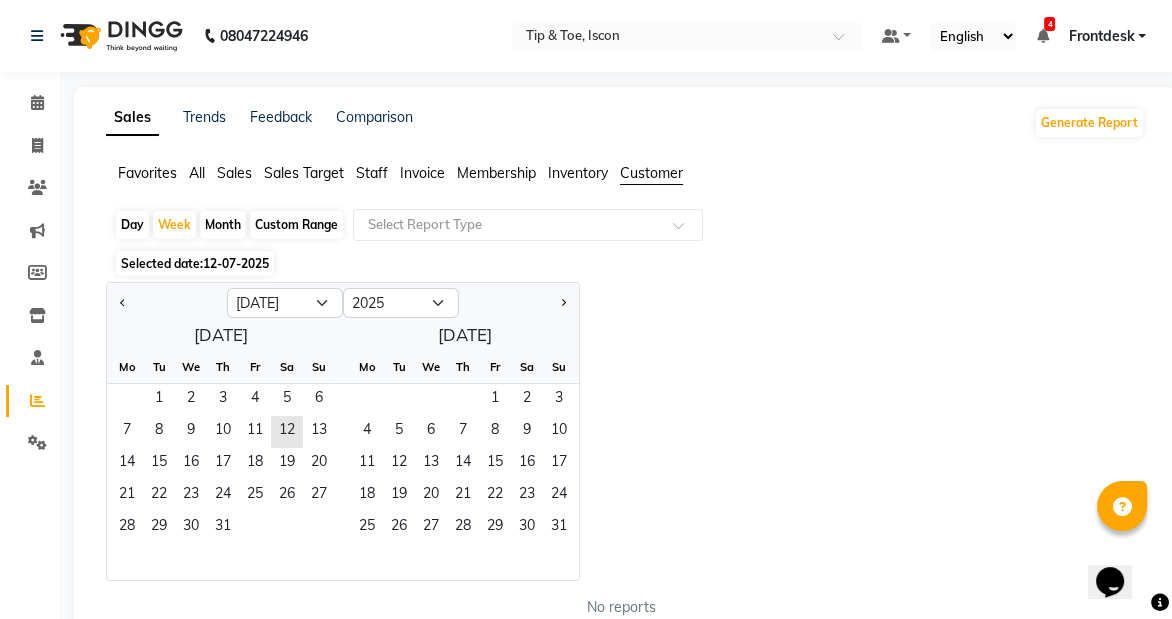 click on "Month" 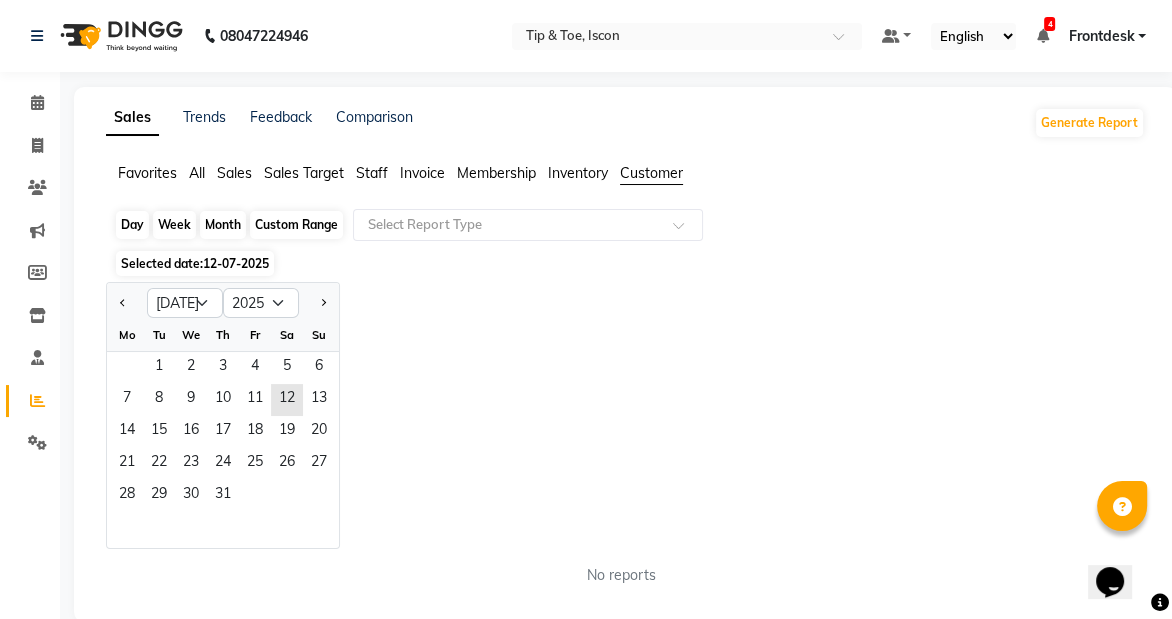 click on "Month" 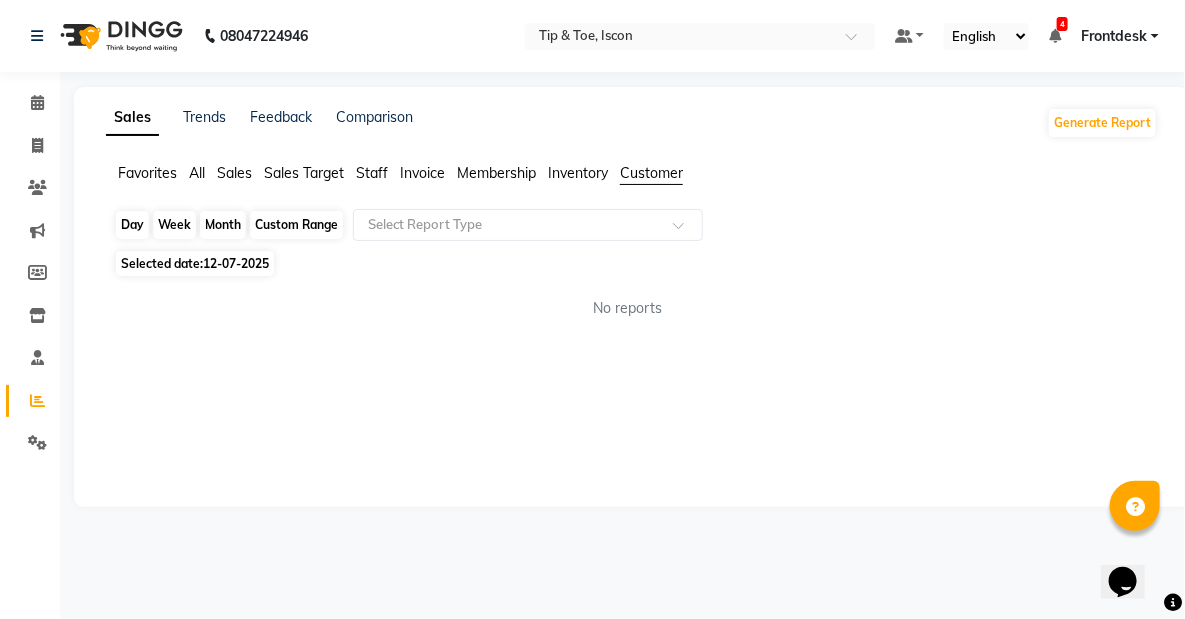 click on "Month" 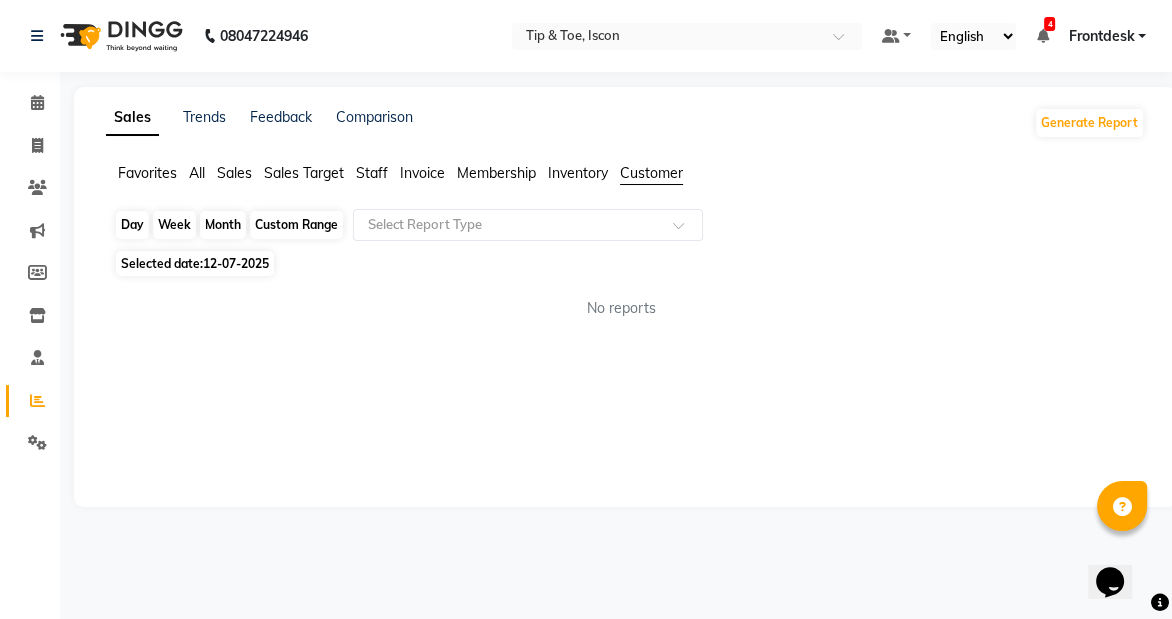 click on "Month" 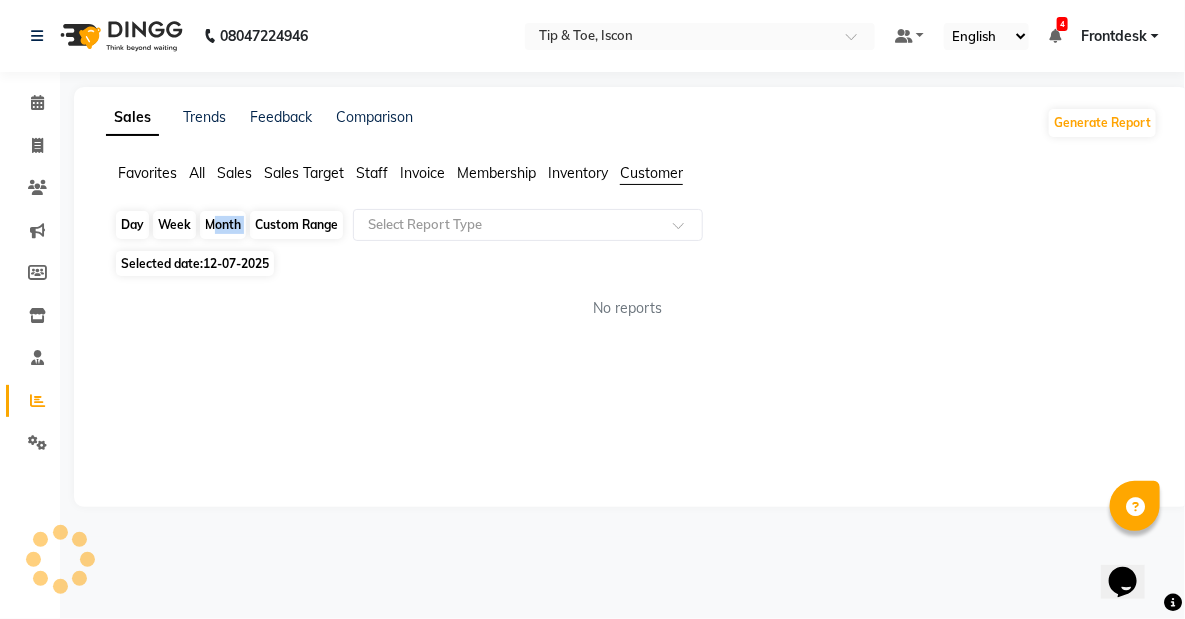 click on "Month" 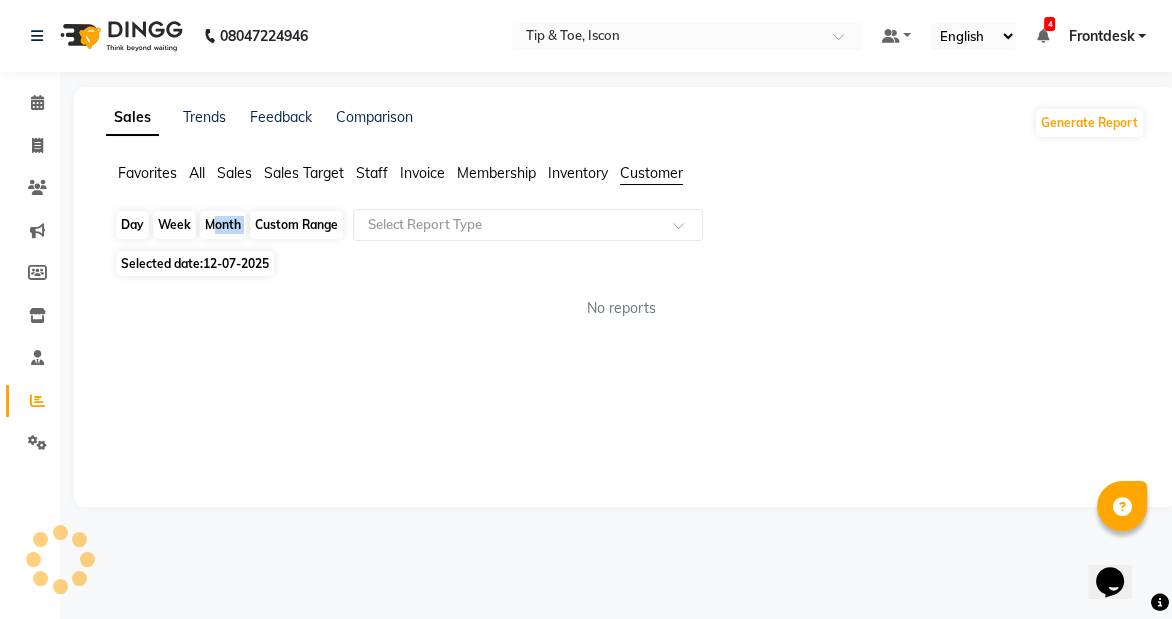select on "7" 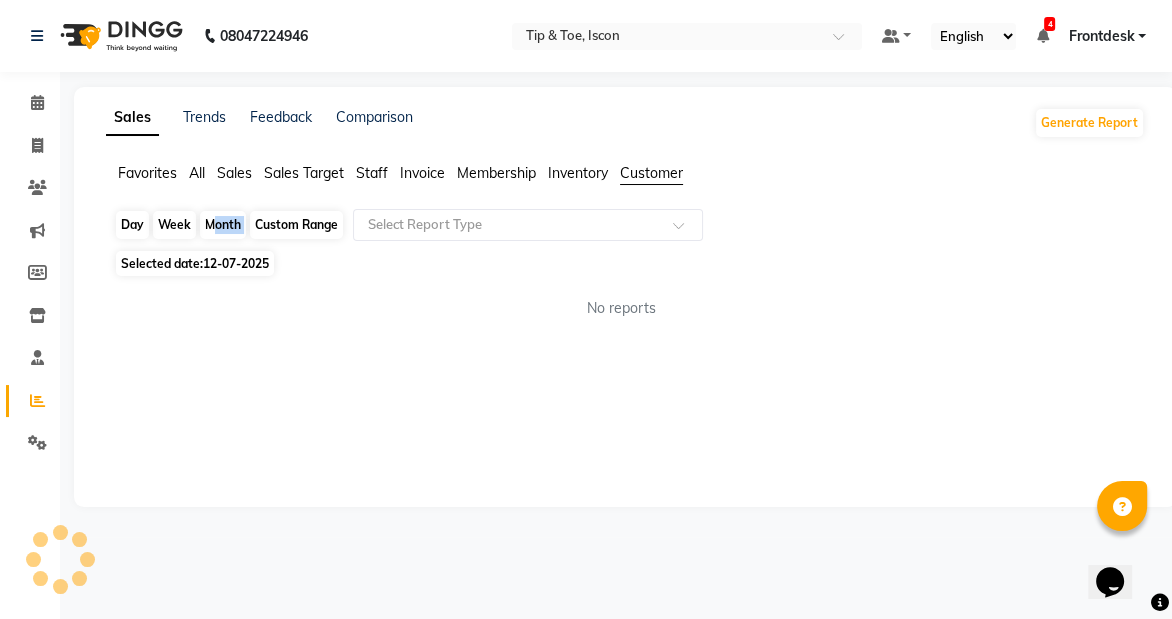 select on "2025" 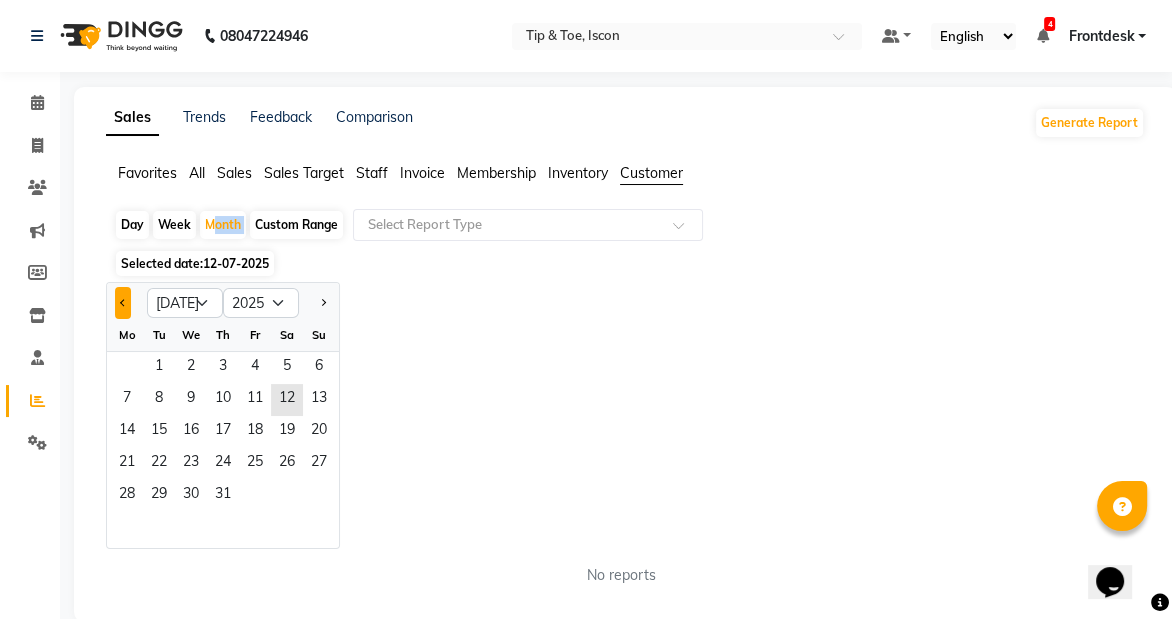 click 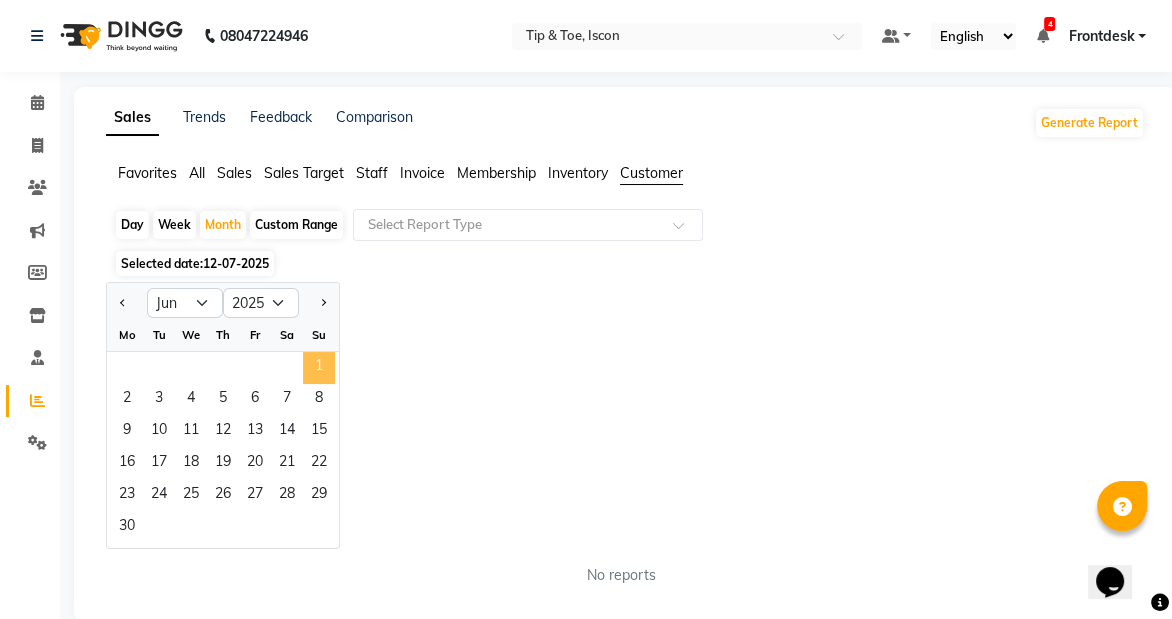 click on "1" 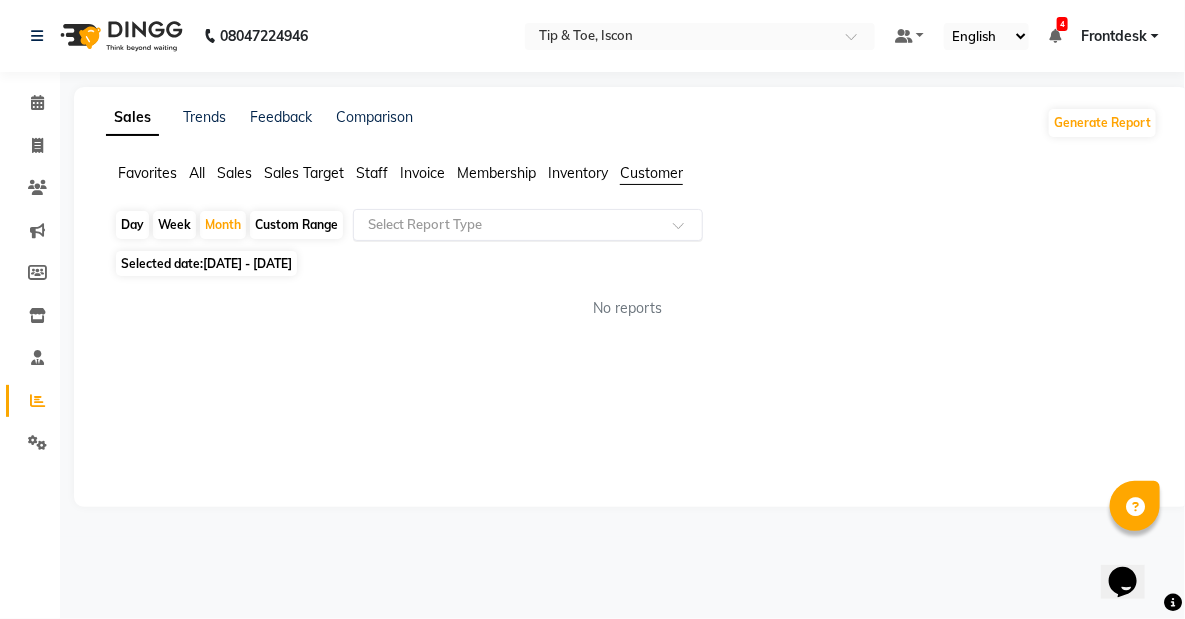 click 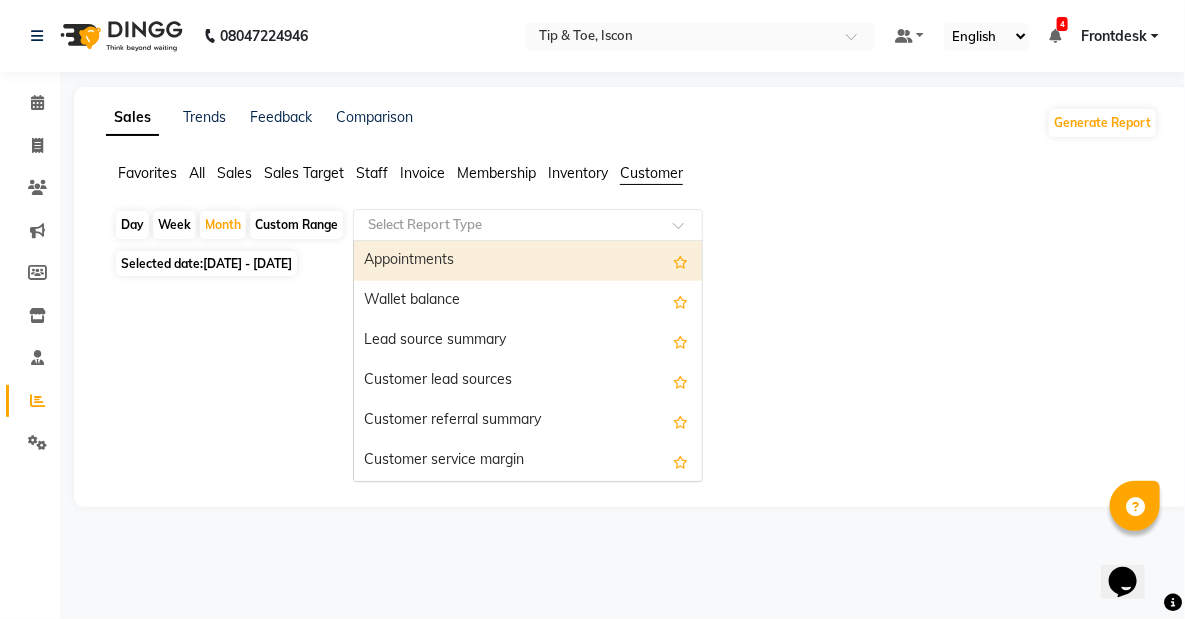 click on "Appointments" at bounding box center [528, 261] 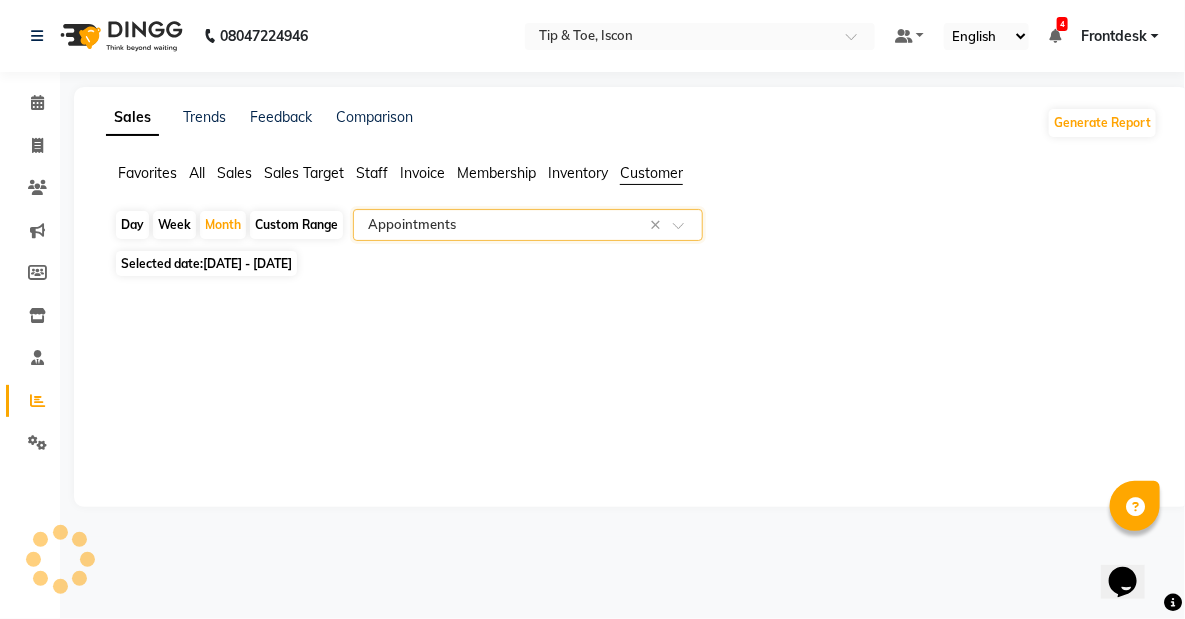 select on "full_report" 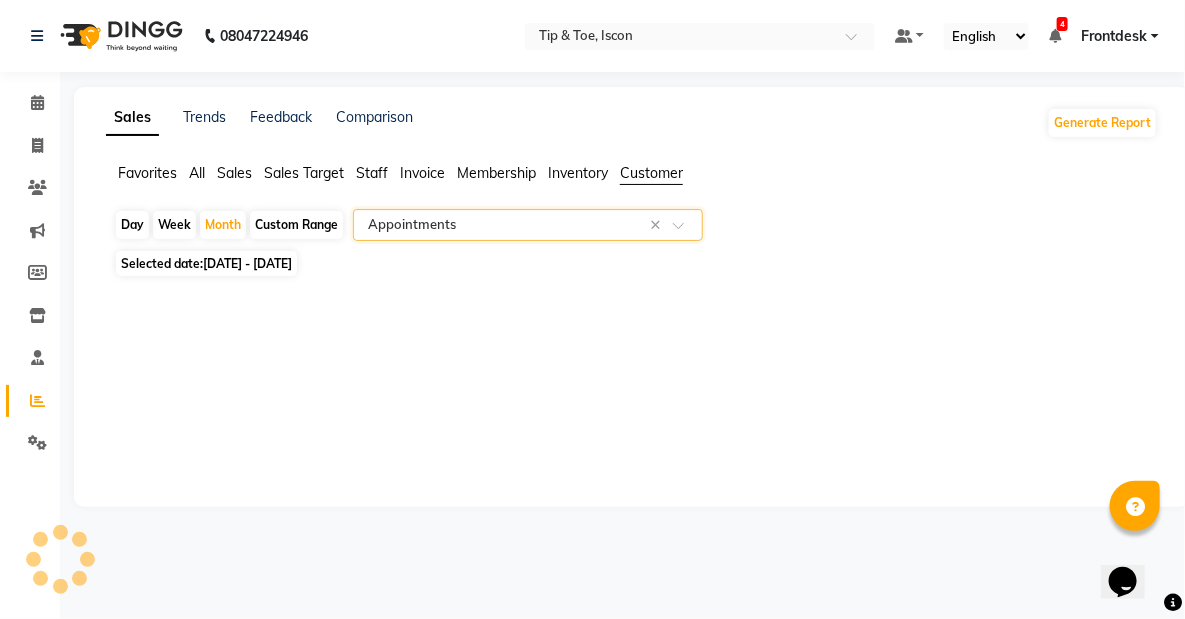 select on "csv" 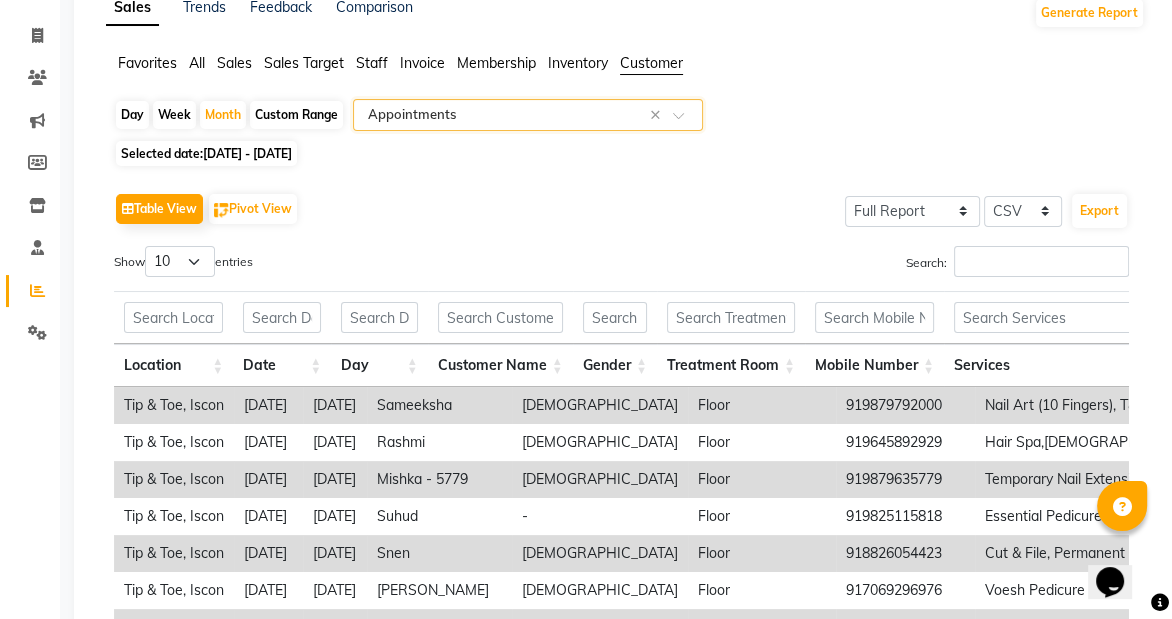 scroll, scrollTop: 145, scrollLeft: 0, axis: vertical 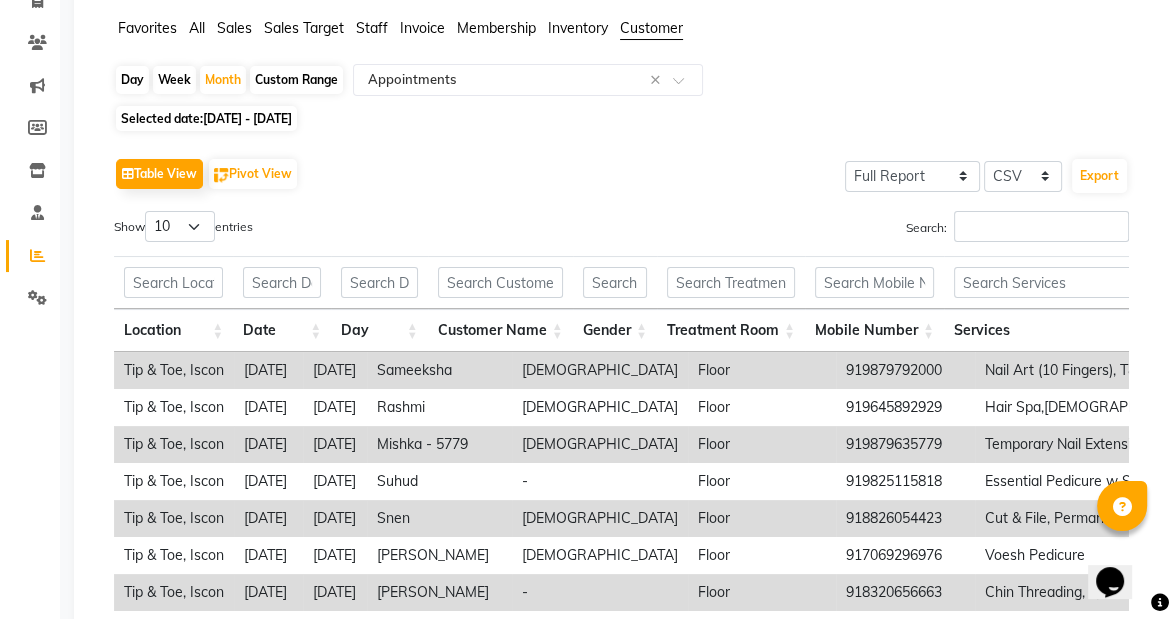click on "Snen" at bounding box center (439, 518) 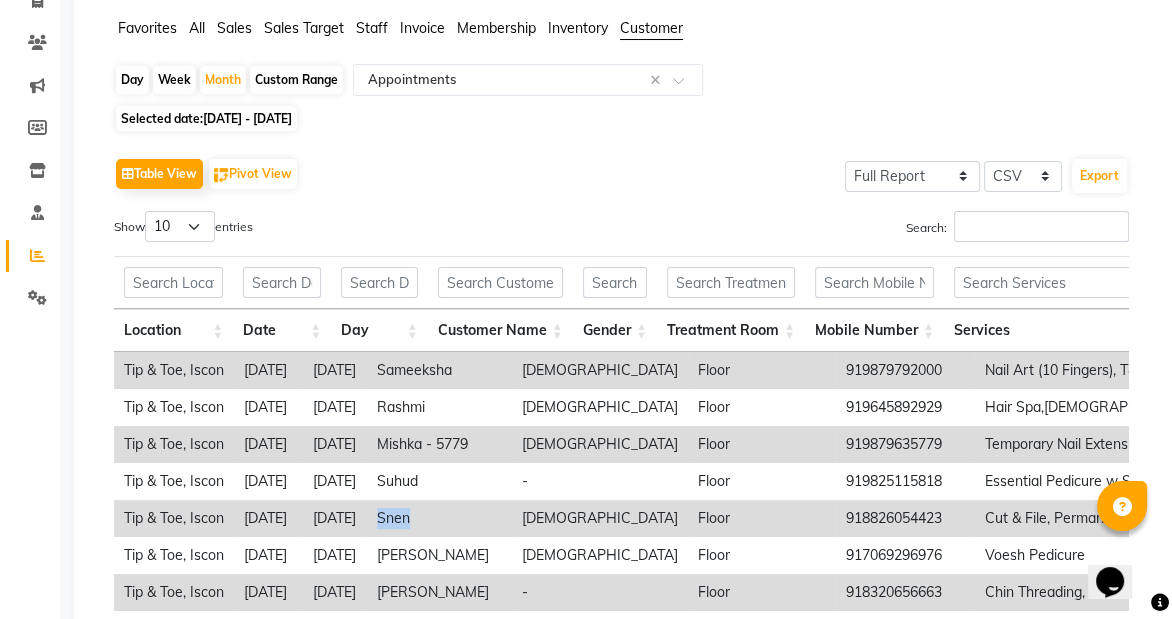 click on "Snen" at bounding box center (439, 518) 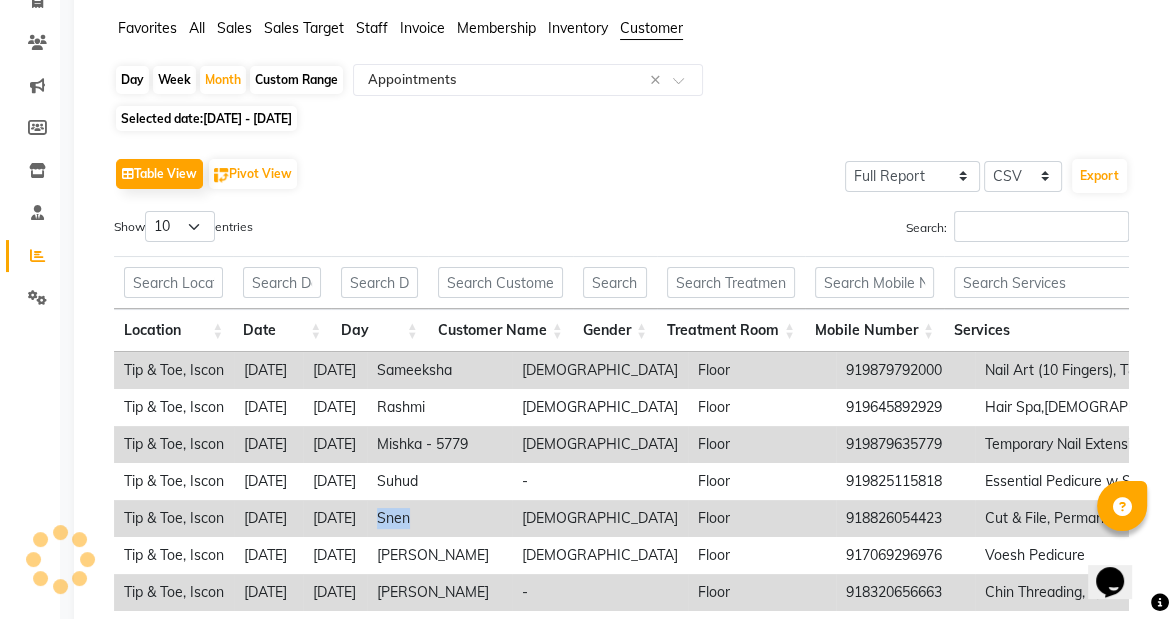 copy on "Snen" 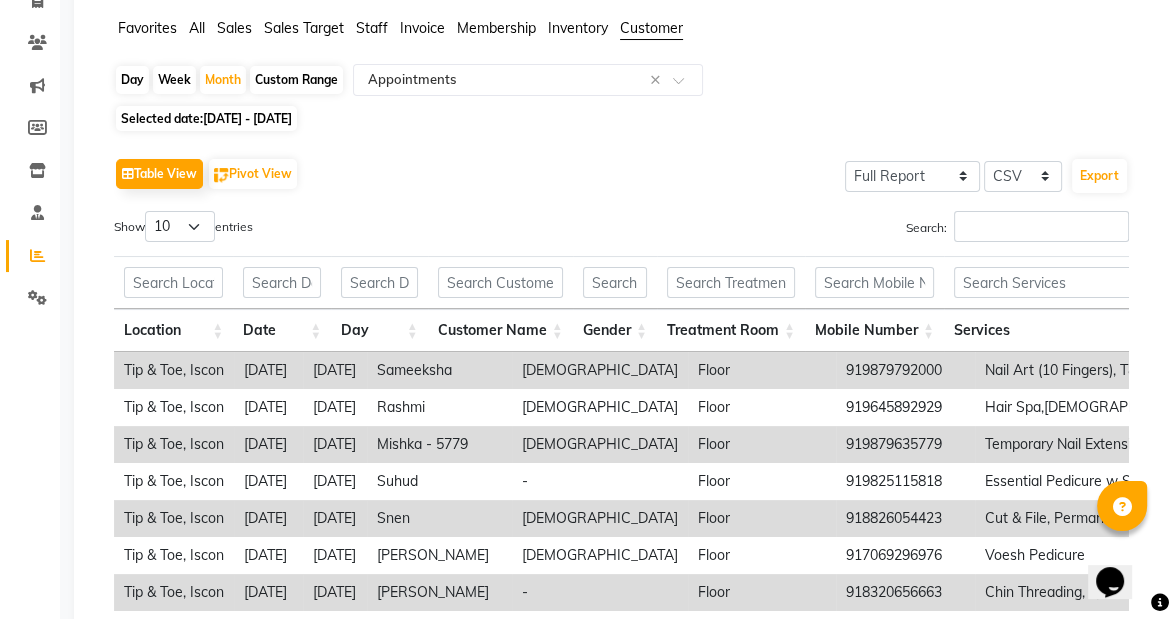 click on "Sales Trends Feedback Comparison Generate Report Favorites All Sales Sales Target Staff Invoice Membership Inventory [DATE]   Week   Month   Custom Range  Select Report Type × Appointments × Selected date:  [DATE] - [DATE]   Table View   Pivot View  Select Full Report Filtered Report Select CSV PDF  Export  Show  10 25 50 100  entries Search: Location Date Day Customer Name Gender Treatment Room Mobile Number Services Service Duration Booking Time Associate Name Requested Stylist Status Amount Payment Type Token Number Service Count Booked By Updated By Note Location Date Day Customer Name Gender Treatment Room Mobile Number Services Service Duration Booking Time Associate Name Requested Stylist Status Amount Payment Type Token Number Service Count Booked By Updated By Note Total ₹2,55,900.22 Tip & Toe, Iscon [DATE]    [PERSON_NAME]  [DEMOGRAPHIC_DATA] Floor 919879792000 Nail Art (10 Fingers), T&T Acrylic Set with T&T Gel Color 105 MIN 01:30 PM Vishwa  - Completed ₹0 1 2 Frontdesk NA Rashmi" 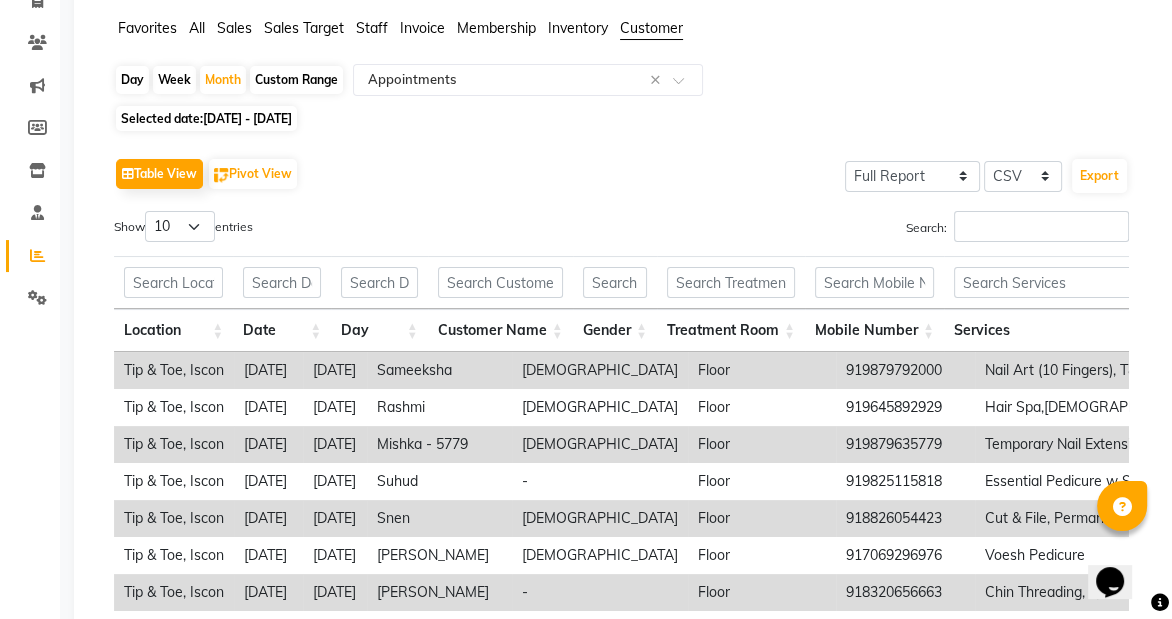 scroll, scrollTop: 0, scrollLeft: 0, axis: both 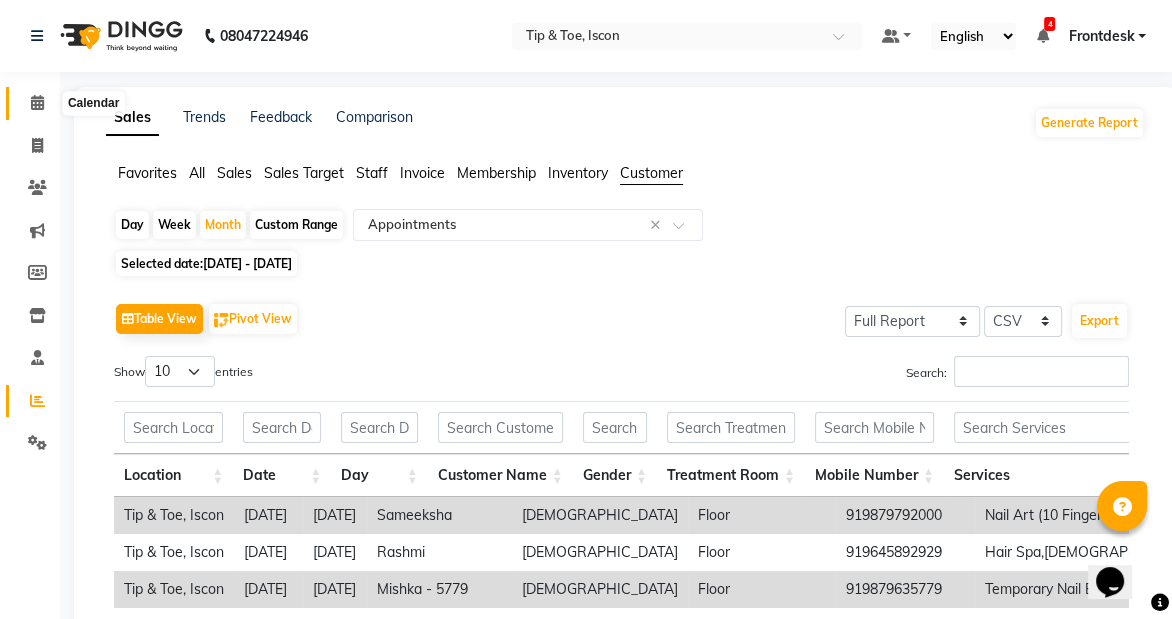 click 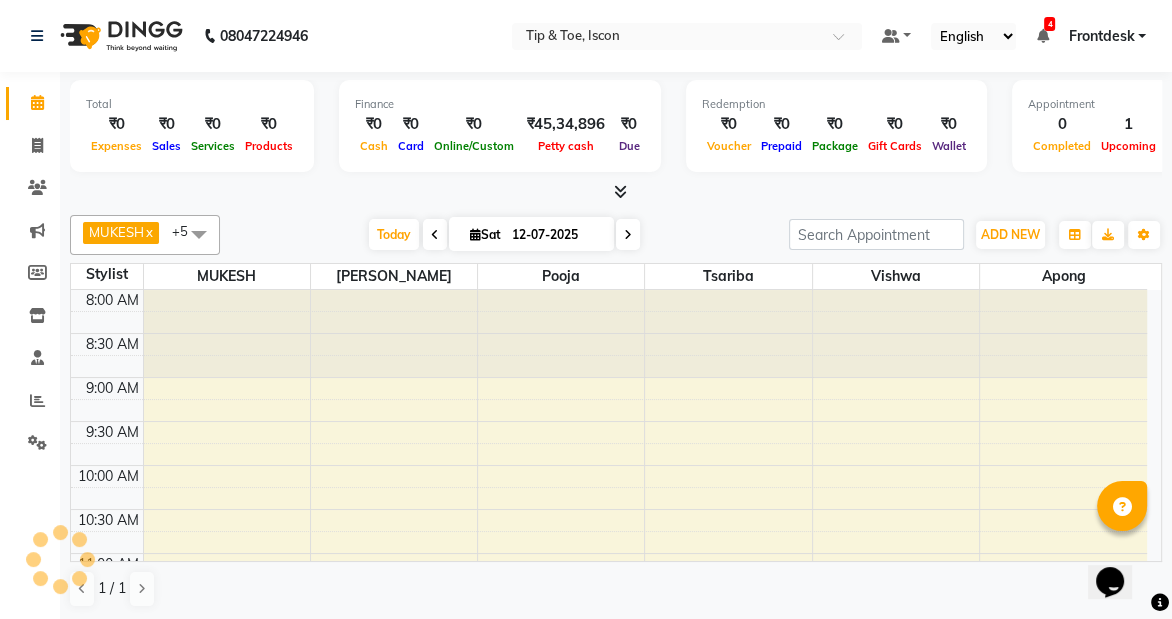 scroll, scrollTop: 615, scrollLeft: 0, axis: vertical 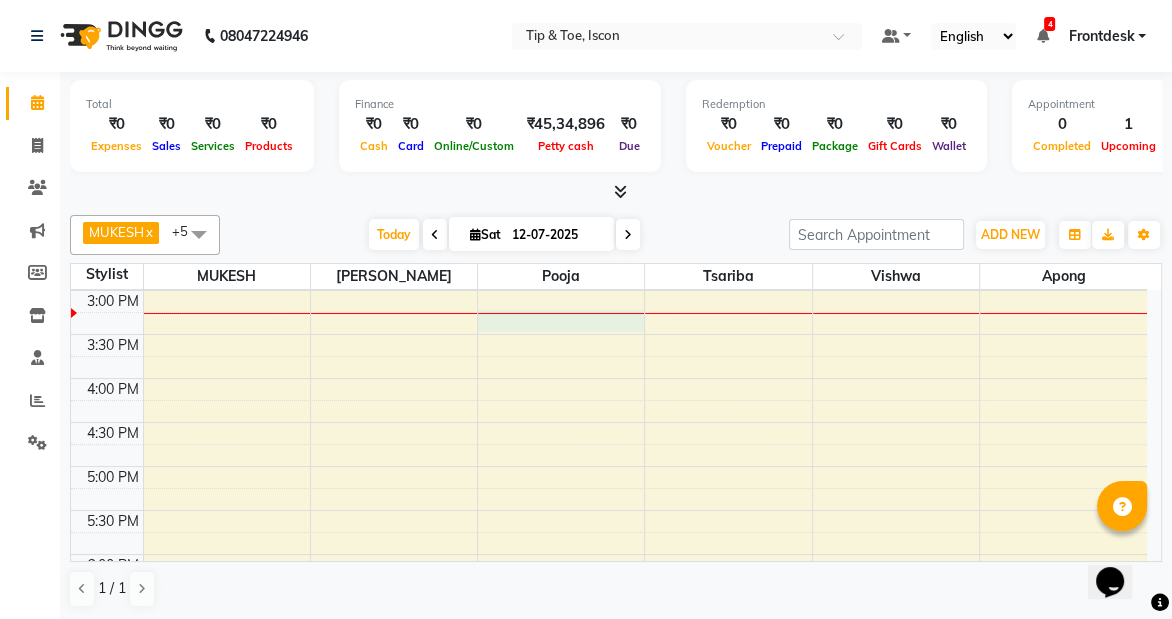 click on "8:00 AM 8:30 AM 9:00 AM 9:30 AM 10:00 AM 10:30 AM 11:00 AM 11:30 AM 12:00 PM 12:30 PM 1:00 PM 1:30 PM 2:00 PM 2:30 PM 3:00 PM 3:30 PM 4:00 PM 4:30 PM 5:00 PM 5:30 PM 6:00 PM 6:30 PM 7:00 PM 7:30 PM 8:00 PM 8:30 PM             [PERSON_NAME], TK01, 02:00 PM-03:00 PM, T&T Acrylic Set with T&T Gel Color" at bounding box center [609, 246] 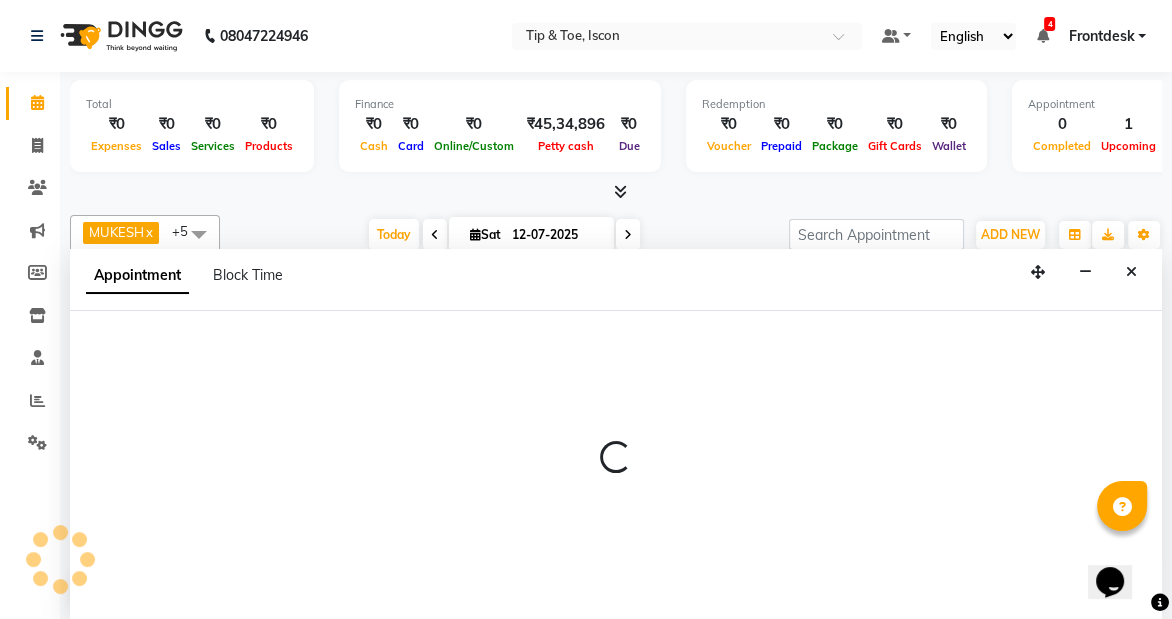 scroll, scrollTop: 0, scrollLeft: 0, axis: both 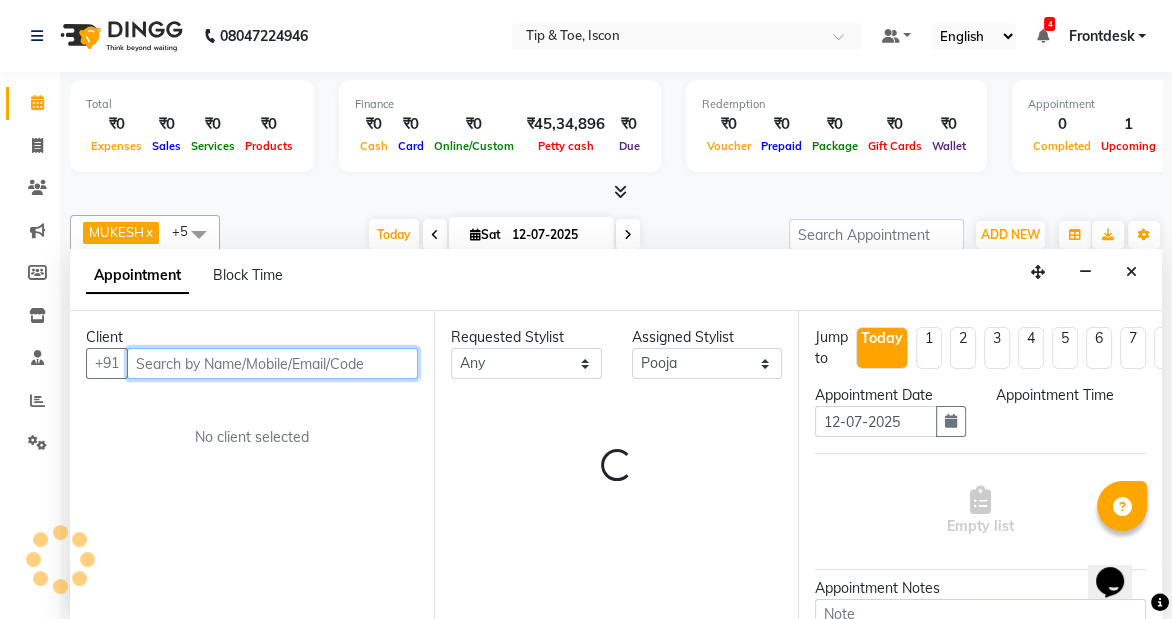 select on "915" 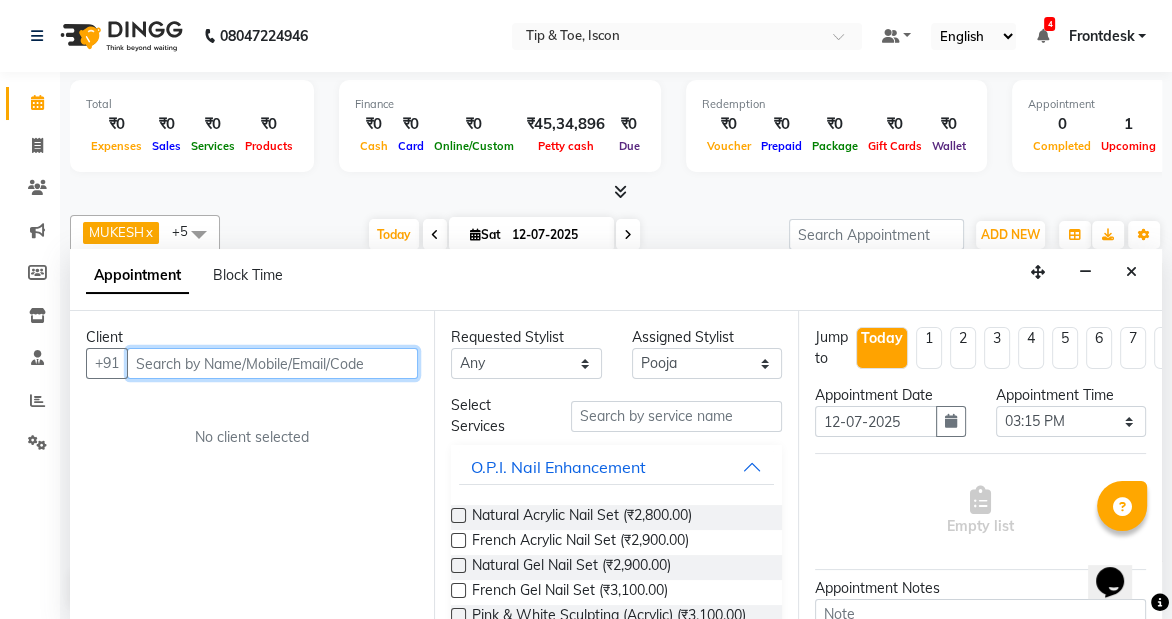 paste on "Snen" 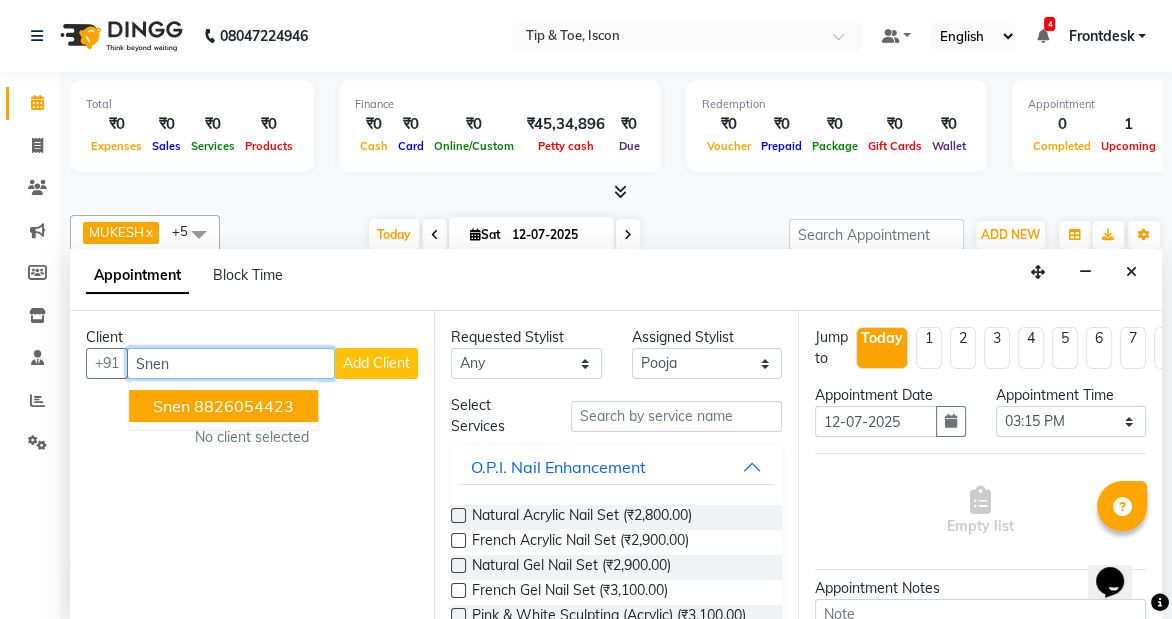 click on "8826054423" at bounding box center (244, 406) 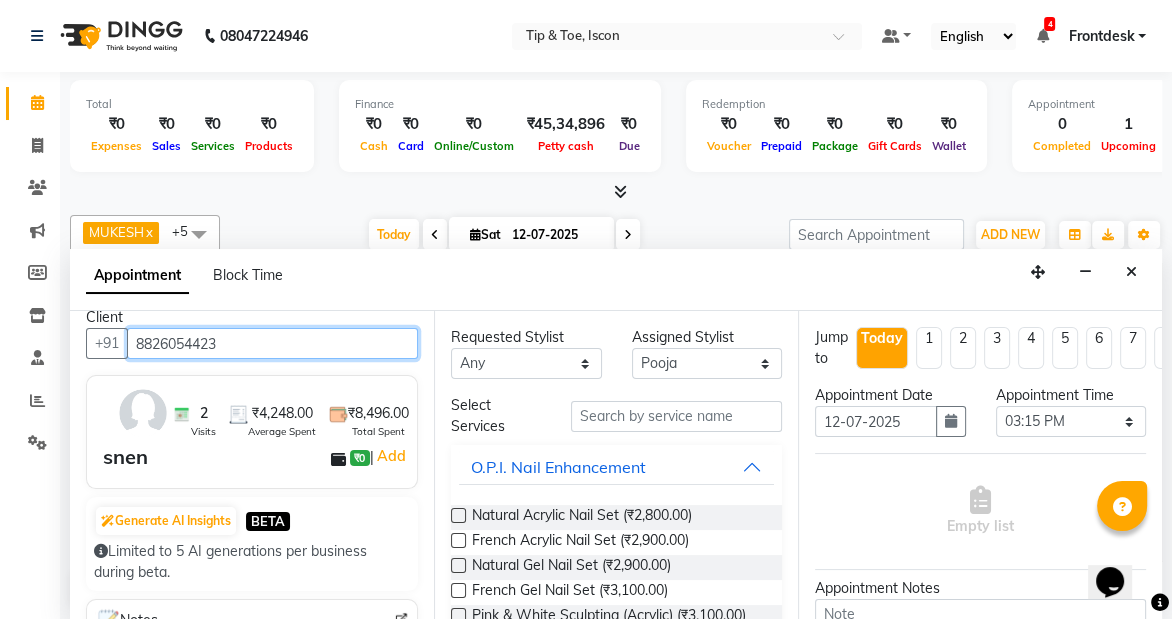 scroll, scrollTop: 17, scrollLeft: 0, axis: vertical 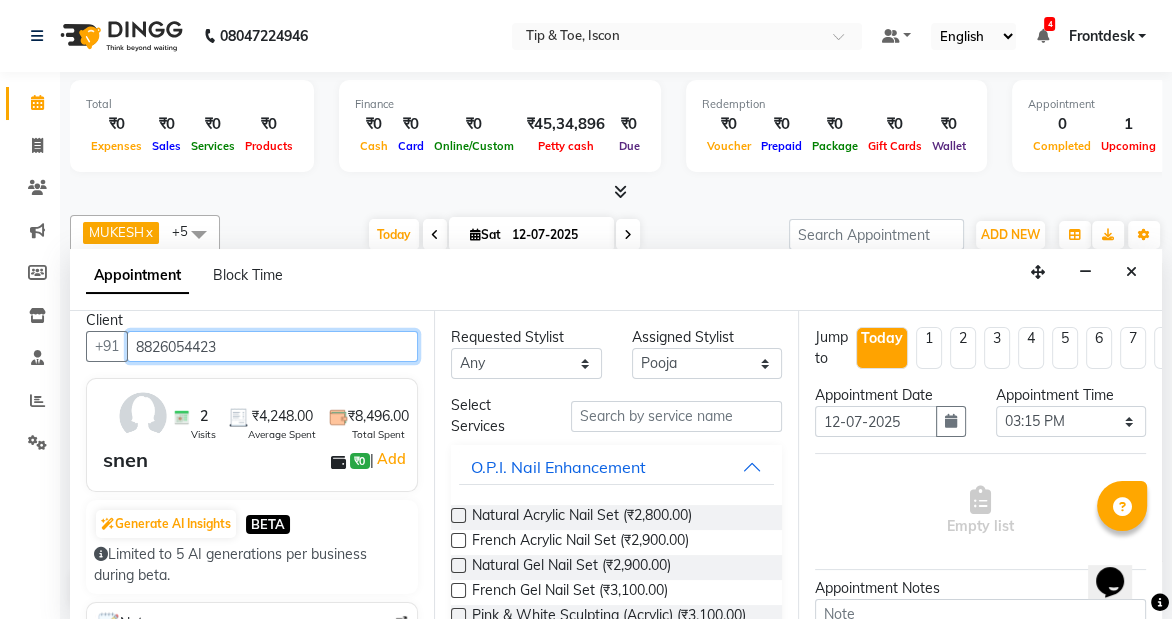 type on "8826054423" 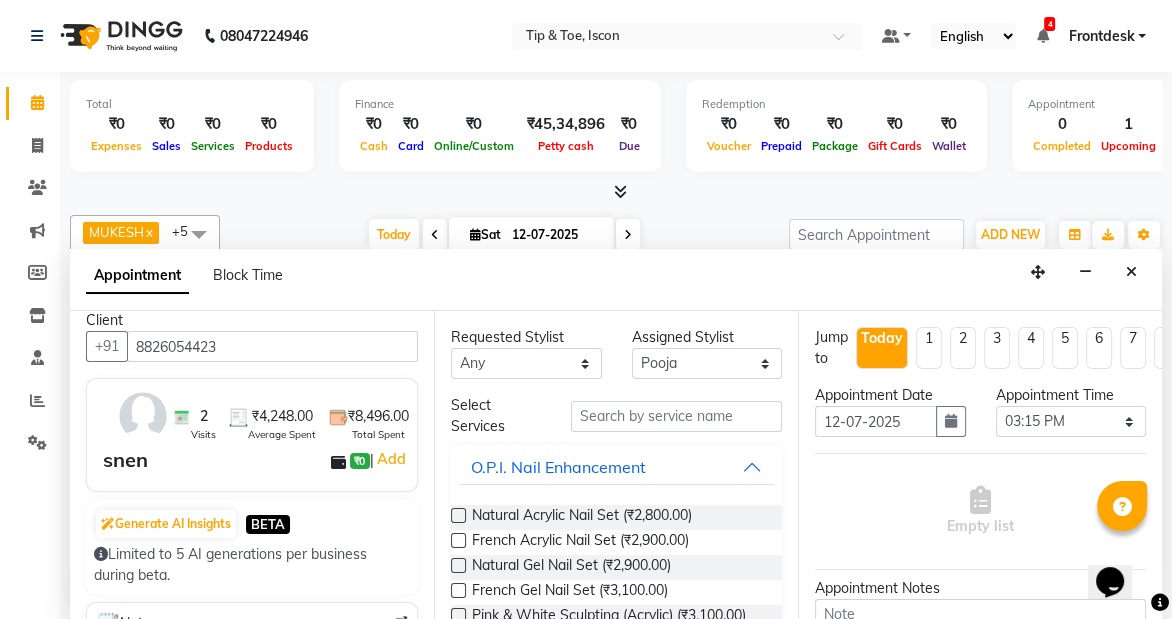 click on "snen" at bounding box center [125, 460] 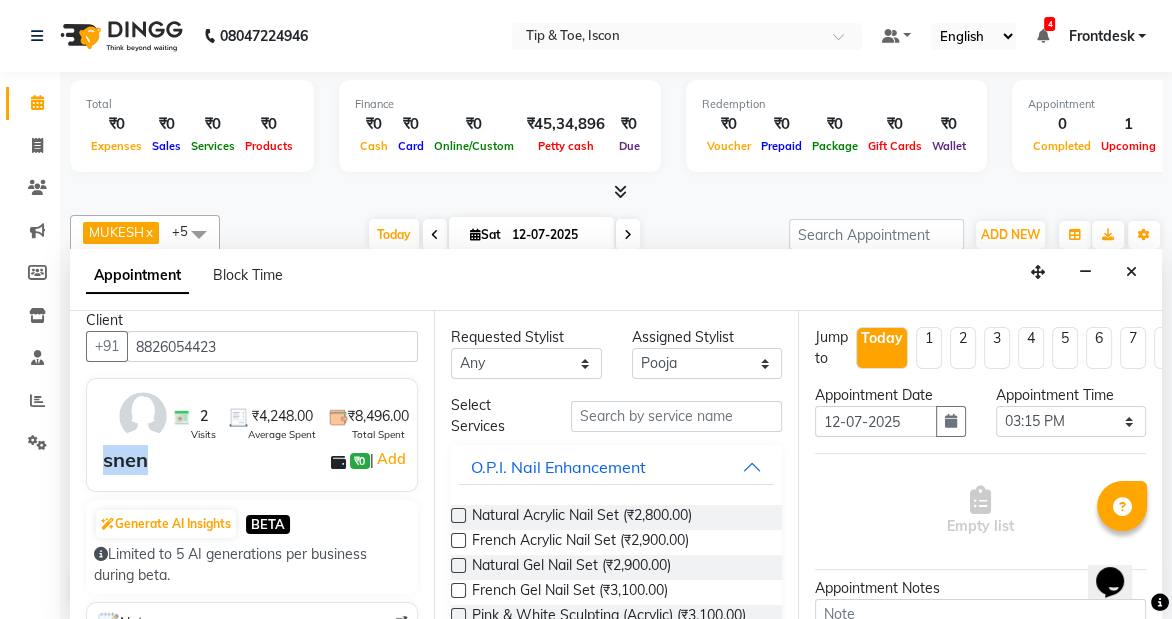 click on "snen" at bounding box center (125, 460) 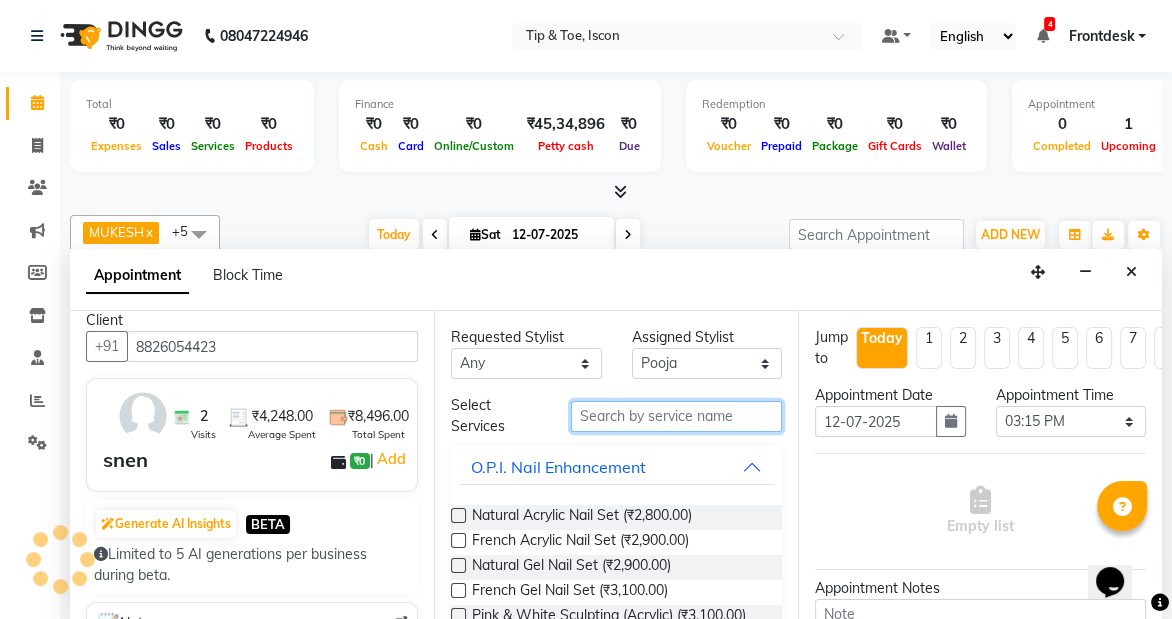 click at bounding box center (676, 416) 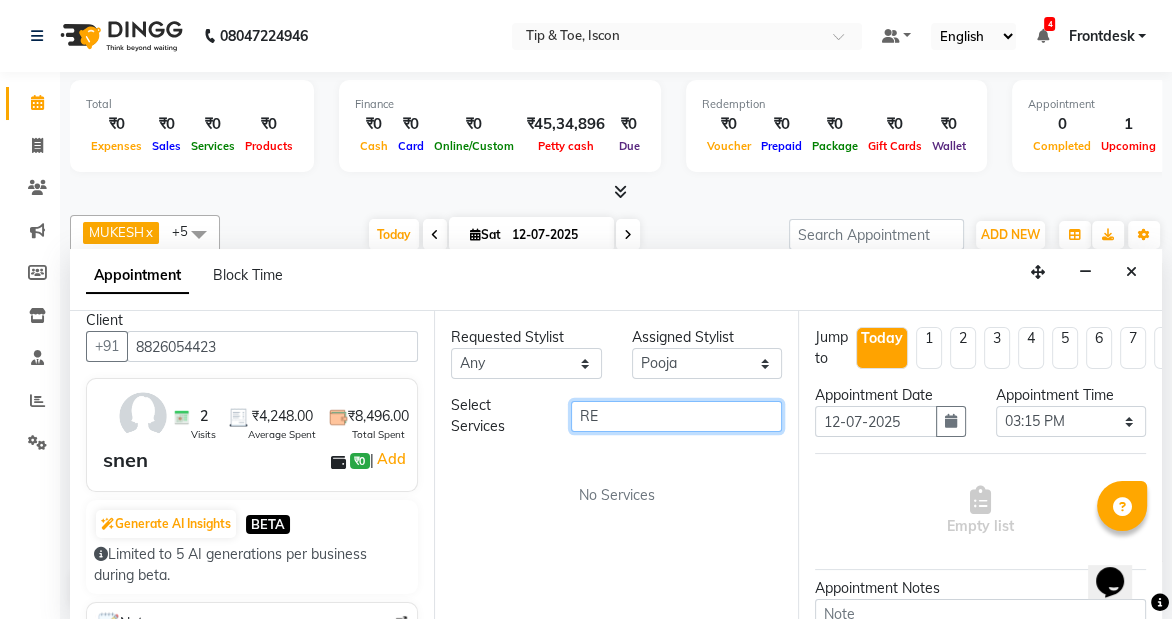 type on "R" 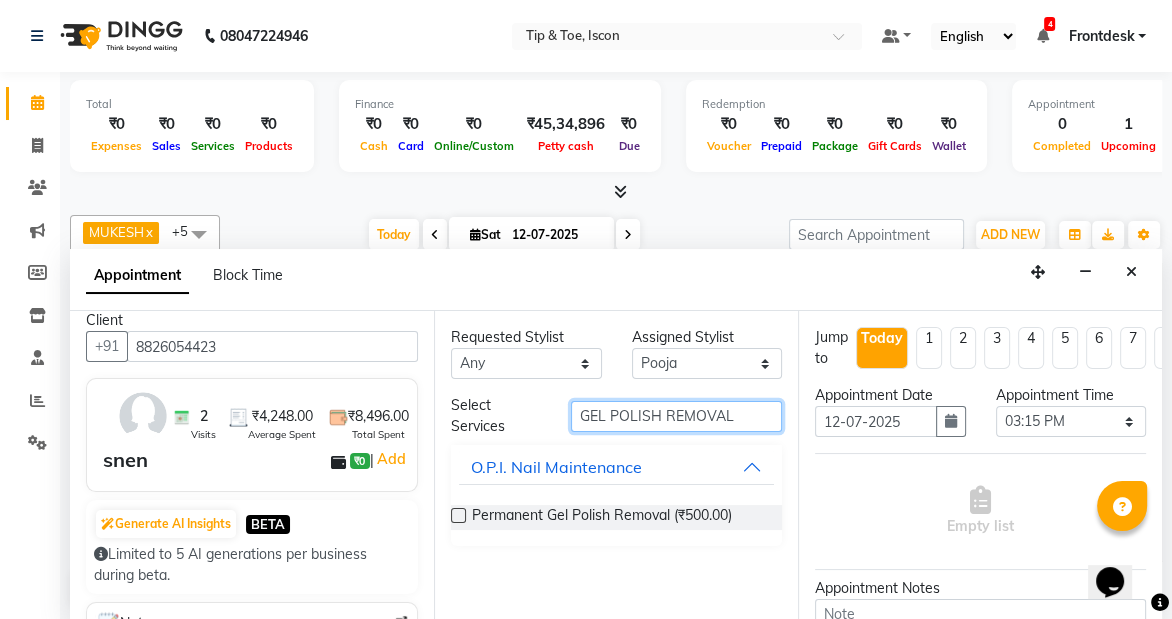 type on "GEL POLISH REMOVAL" 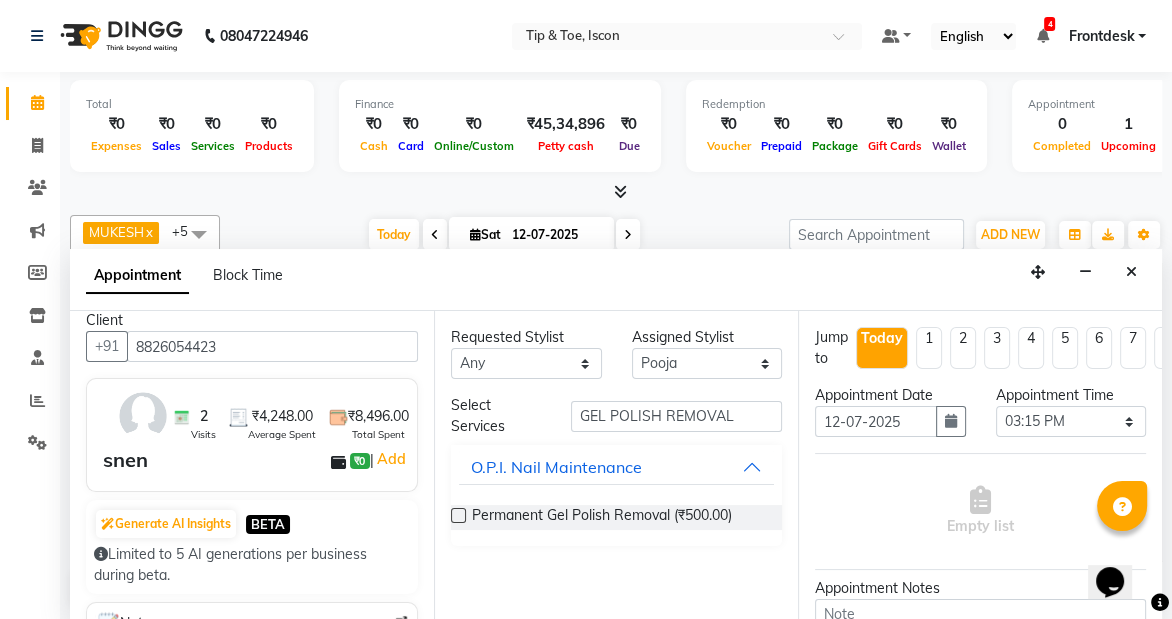 click at bounding box center (458, 515) 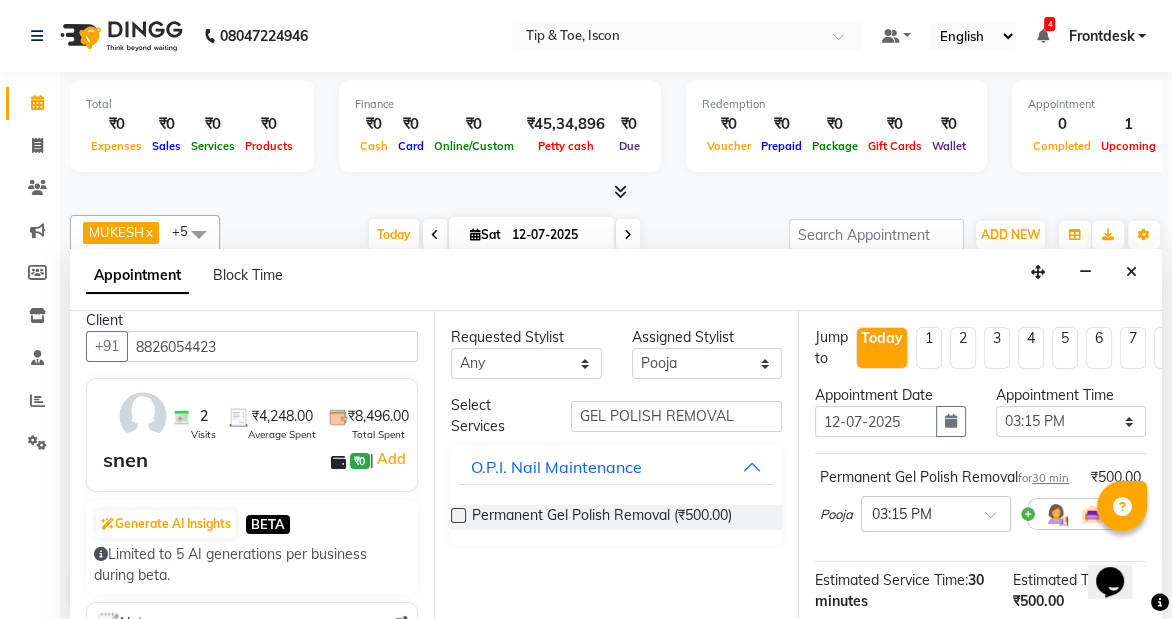 click at bounding box center [458, 515] 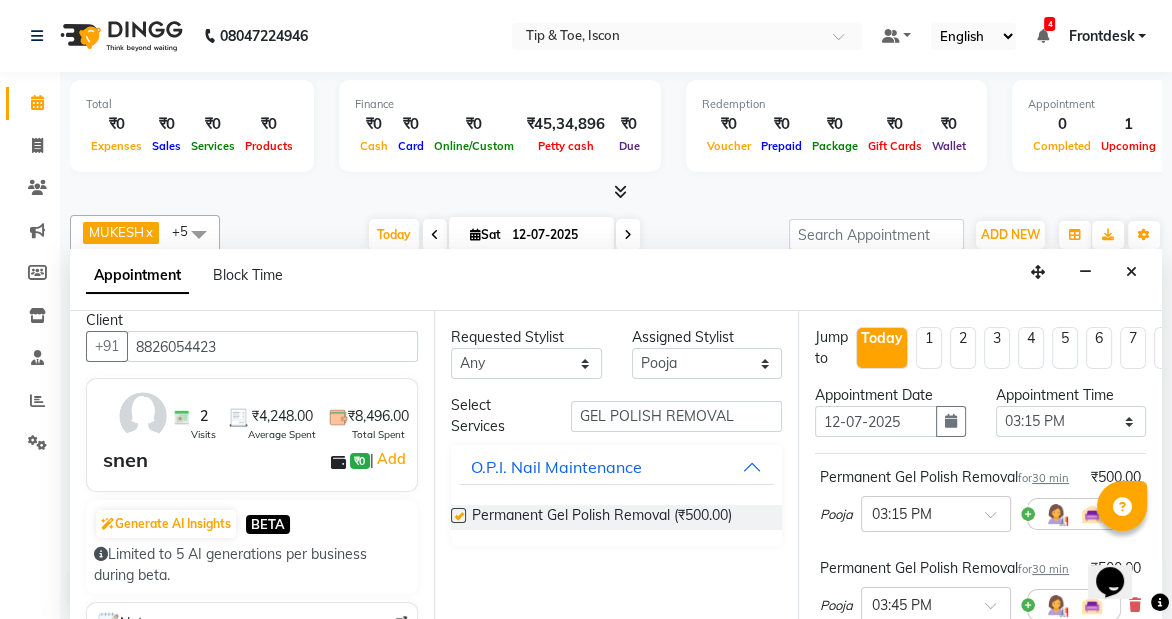 checkbox on "false" 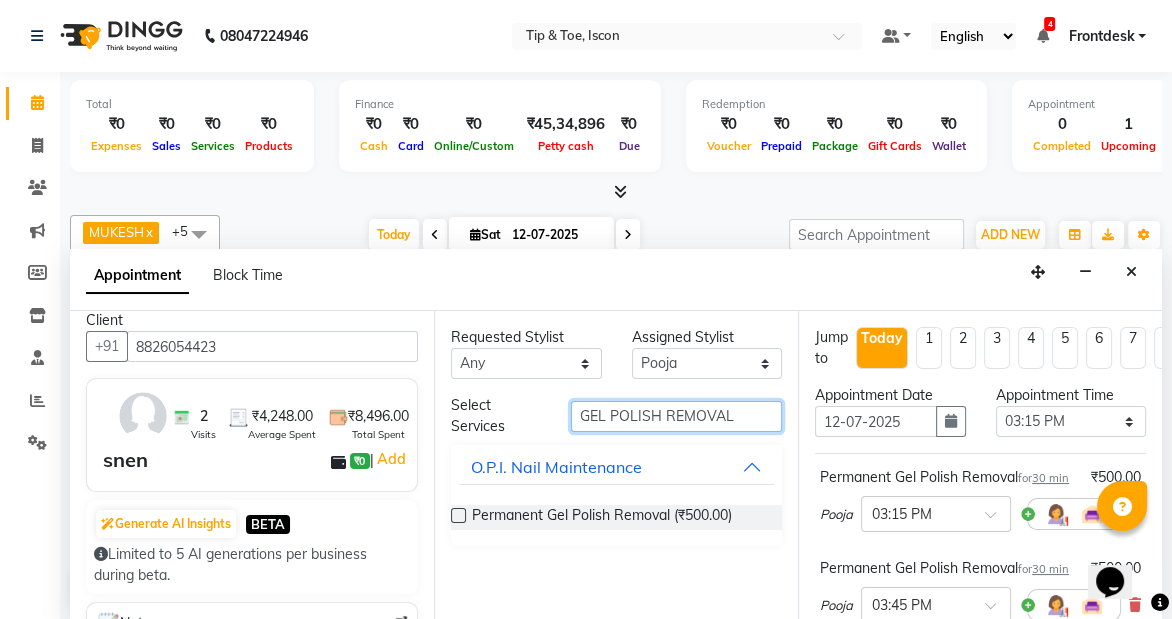 click on "GEL POLISH REMOVAL" at bounding box center (676, 416) 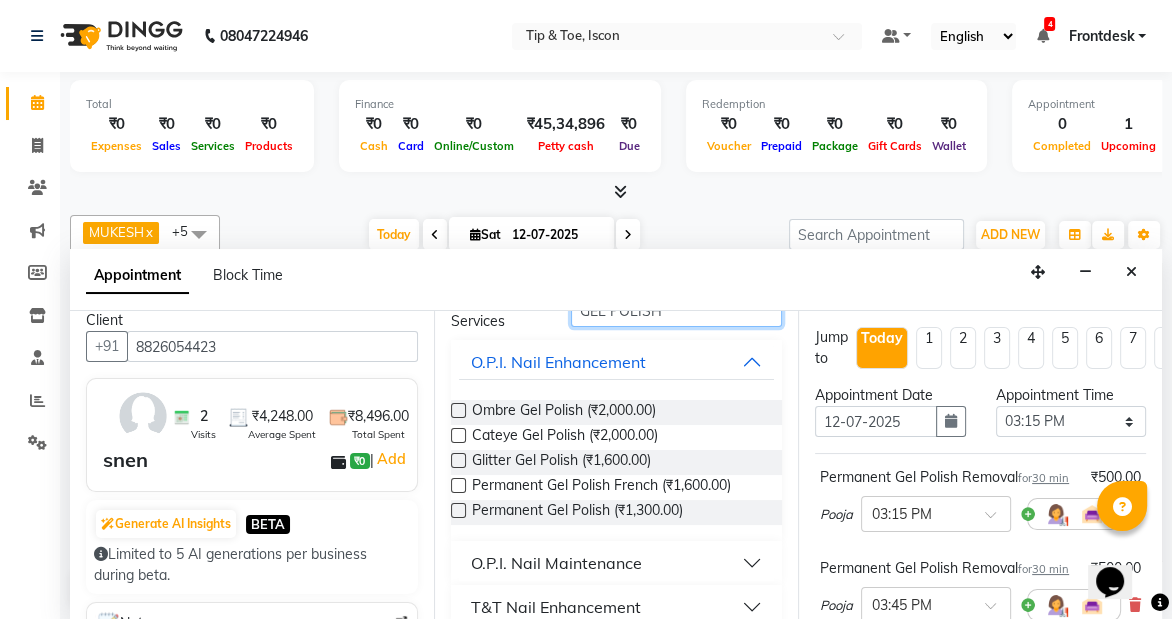 scroll, scrollTop: 172, scrollLeft: 0, axis: vertical 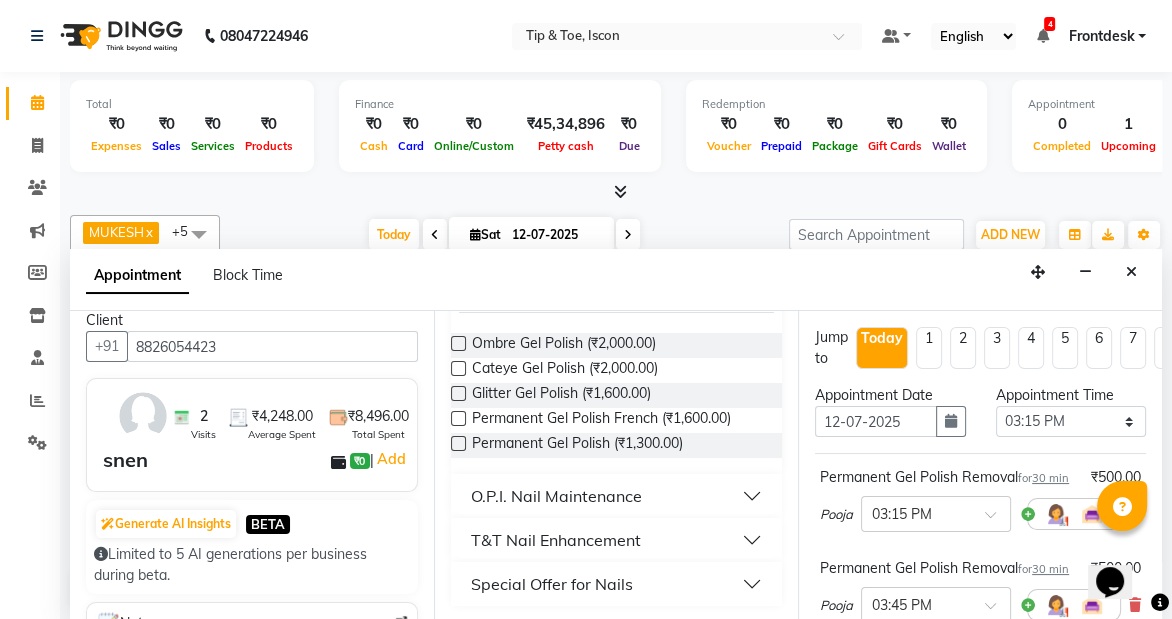 type on "GEL POLISH" 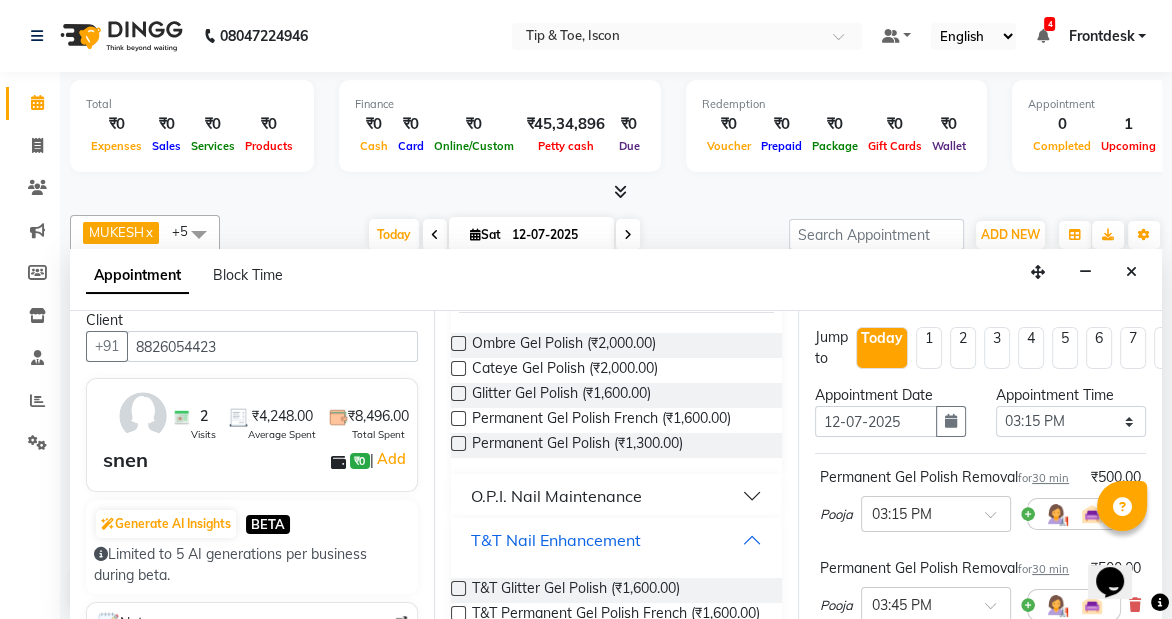 scroll, scrollTop: 297, scrollLeft: 0, axis: vertical 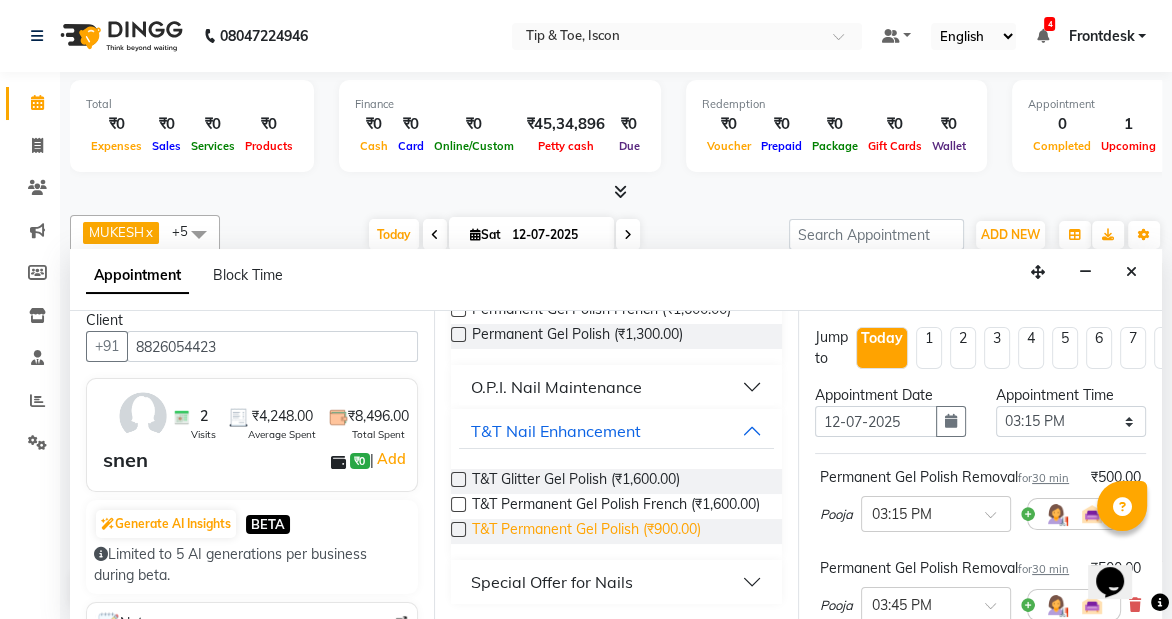 click on "T&T Permanent Gel Polish (₹900.00)" at bounding box center (586, 531) 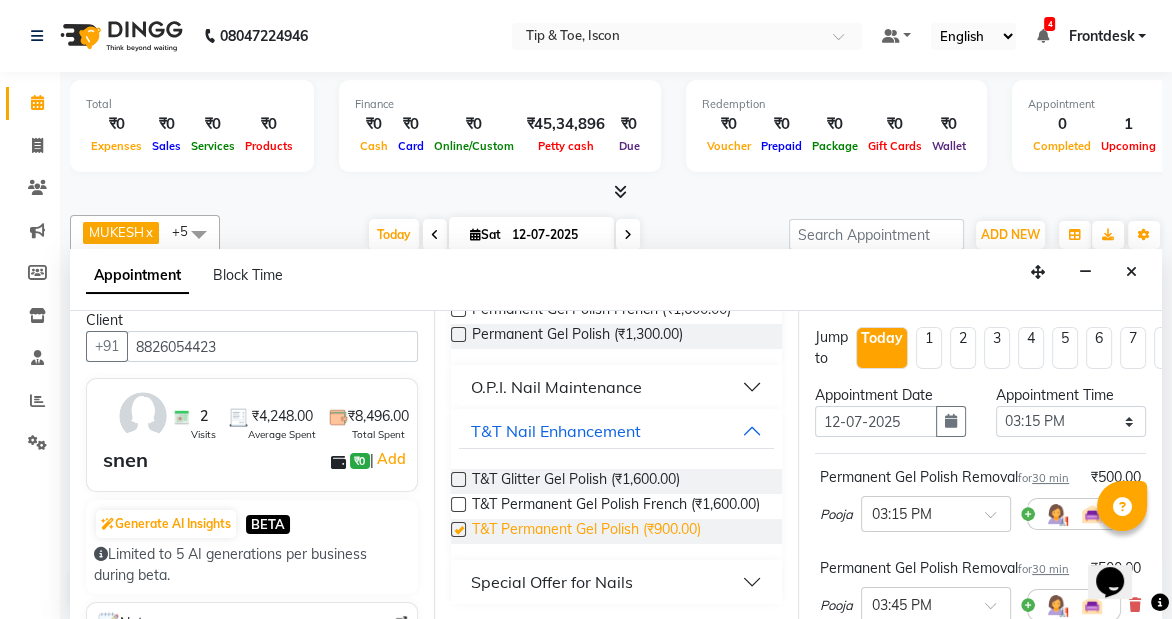 checkbox on "false" 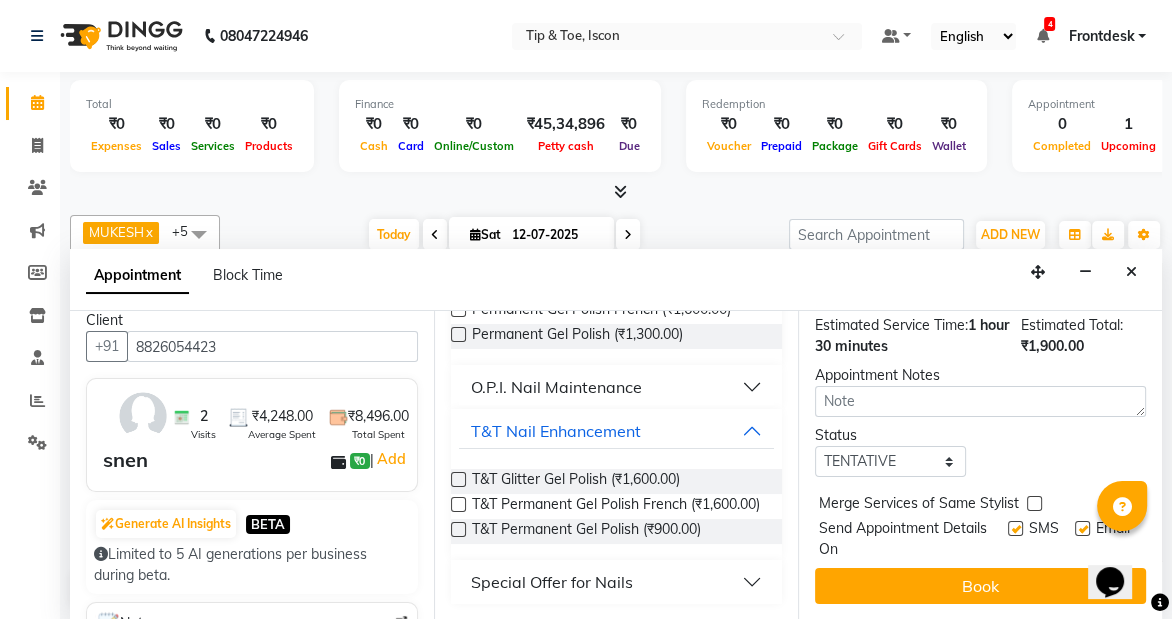 scroll, scrollTop: 491, scrollLeft: 0, axis: vertical 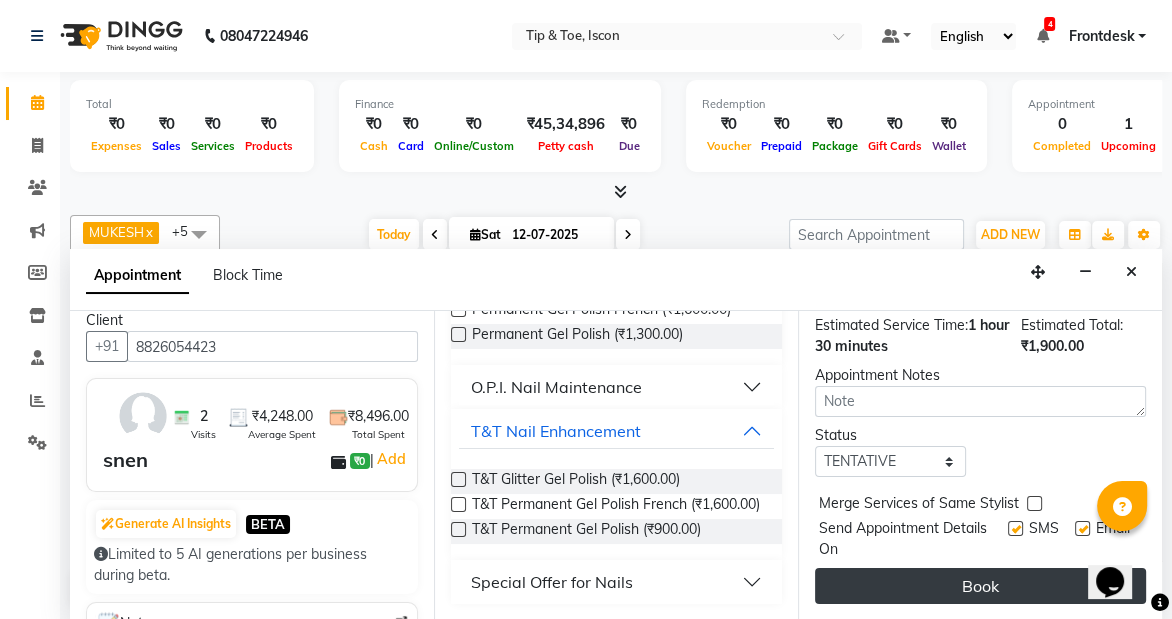 click on "Book" at bounding box center (980, 586) 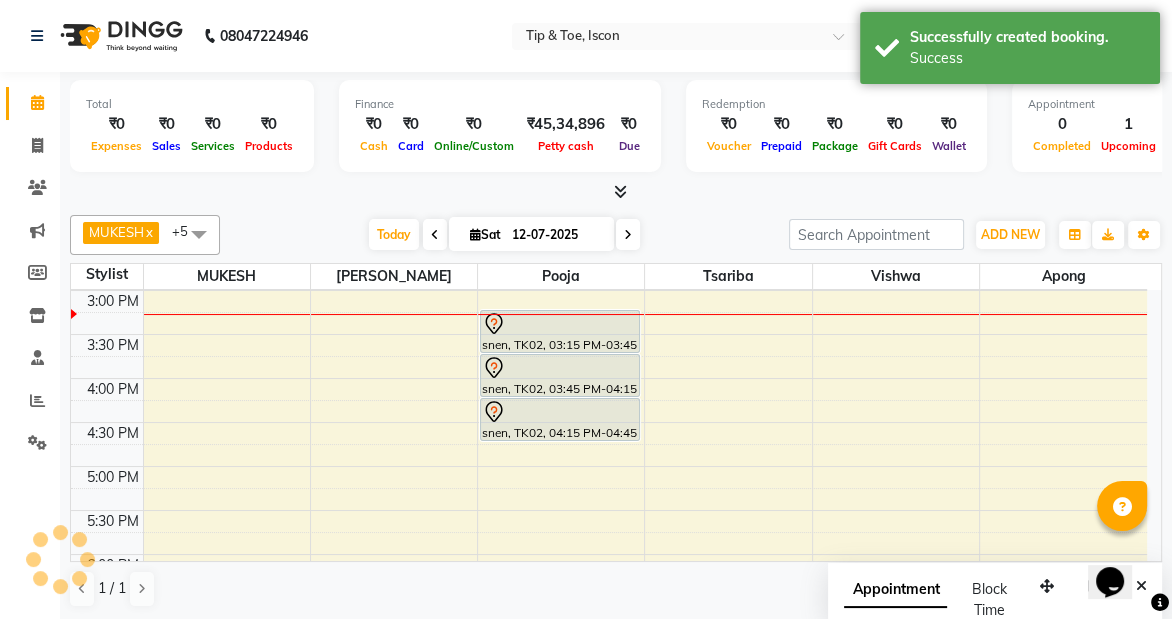 scroll, scrollTop: 0, scrollLeft: 0, axis: both 